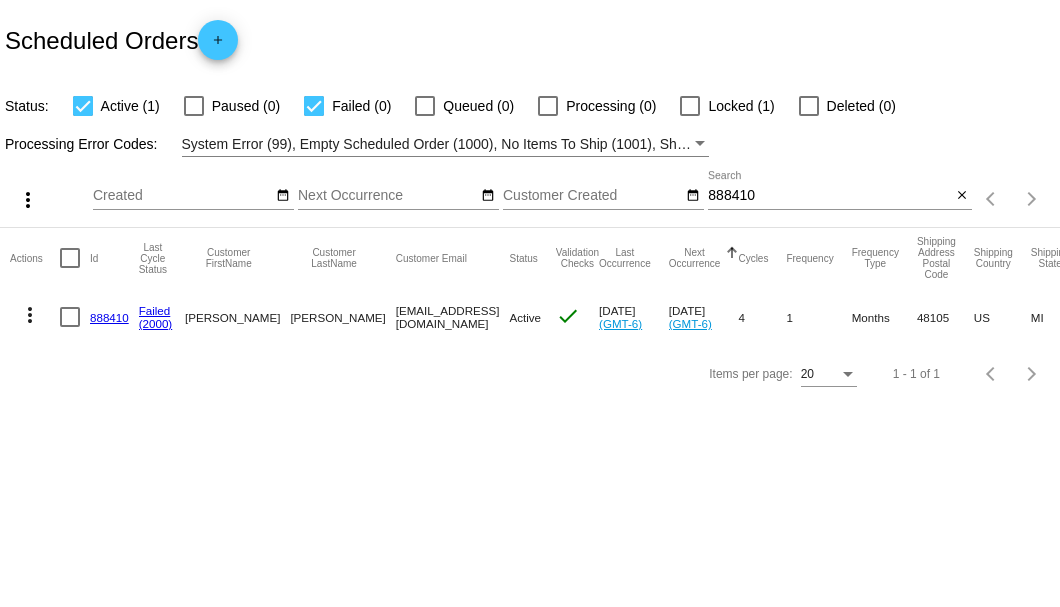 scroll, scrollTop: 0, scrollLeft: 0, axis: both 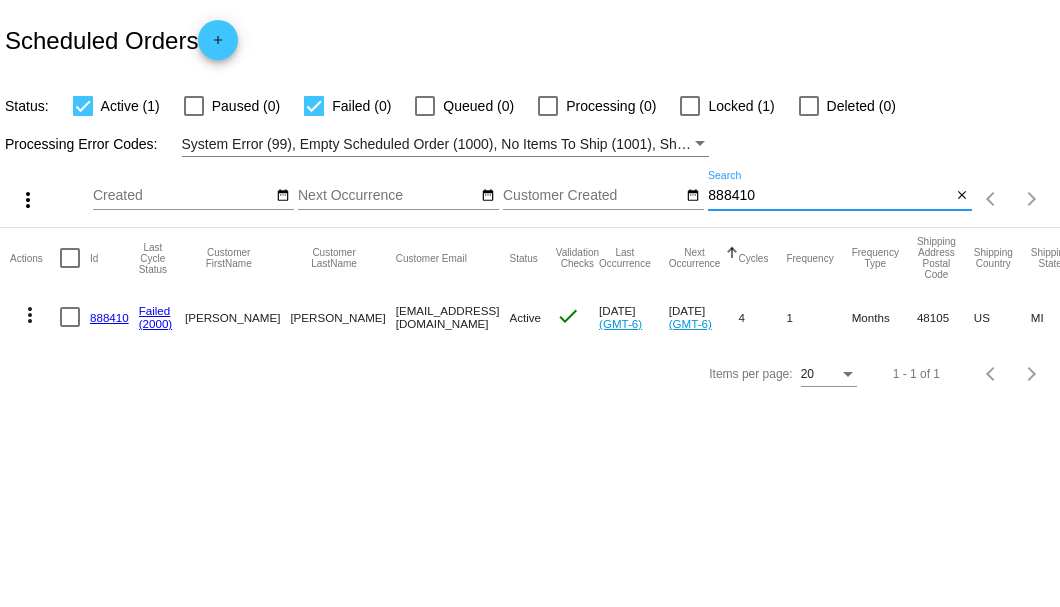 click on "888410" at bounding box center (829, 196) 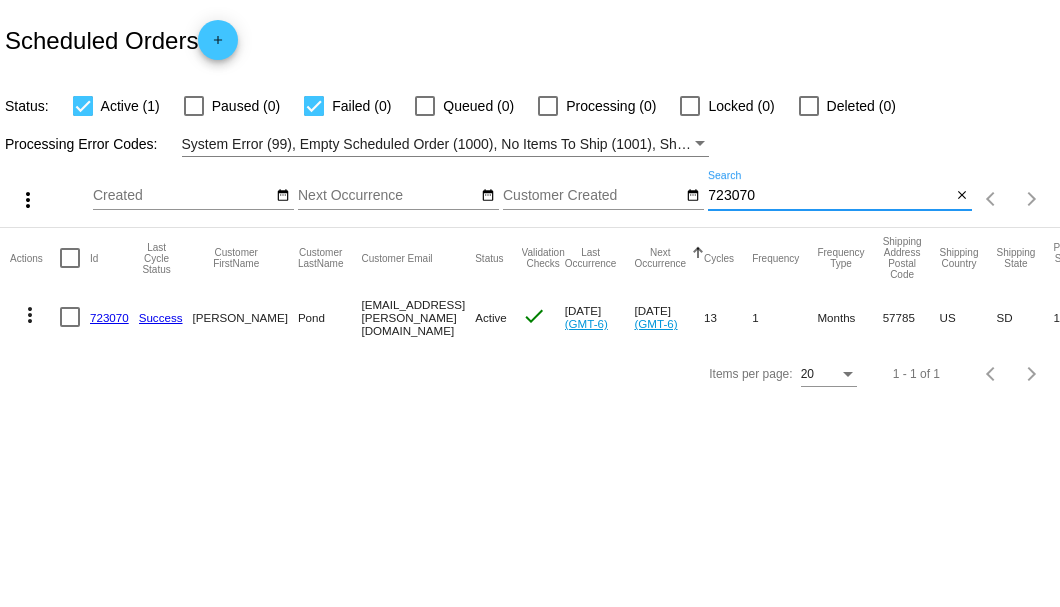 type on "723070" 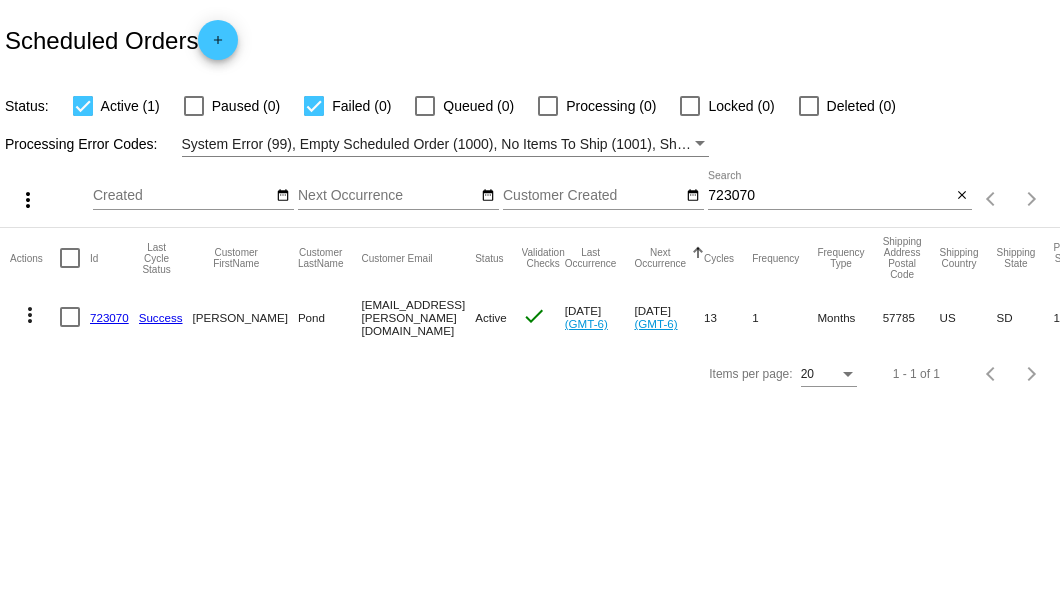 click on "723070" 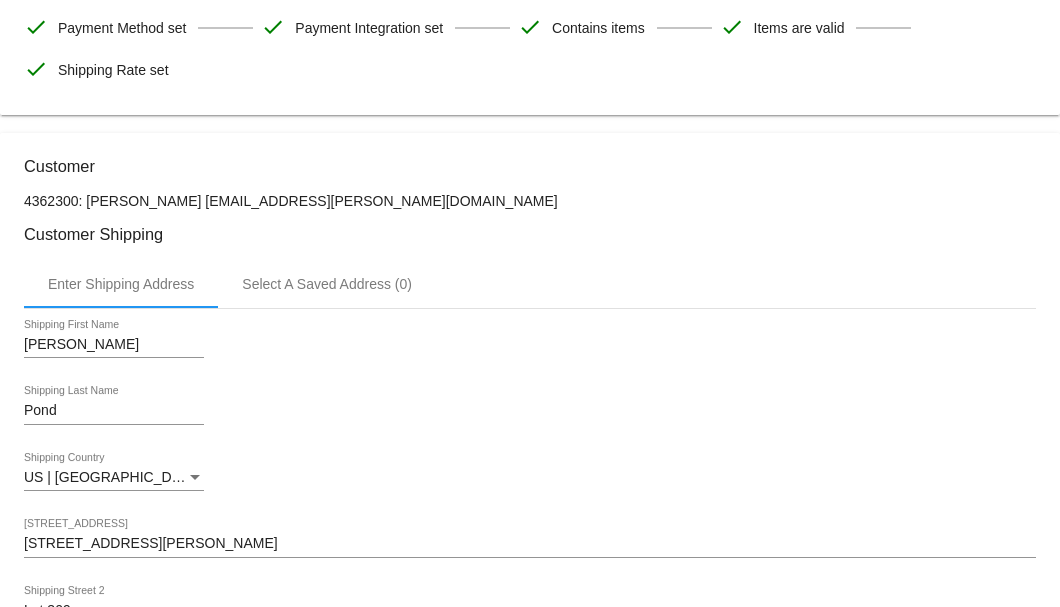 scroll, scrollTop: 266, scrollLeft: 0, axis: vertical 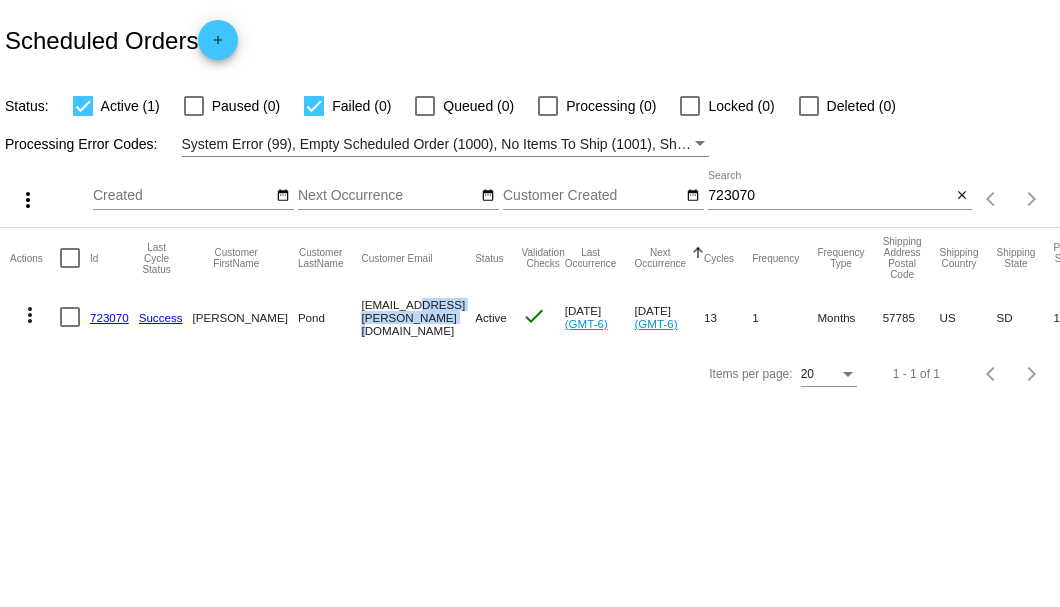 drag, startPoint x: 320, startPoint y: 317, endPoint x: 454, endPoint y: 316, distance: 134.00374 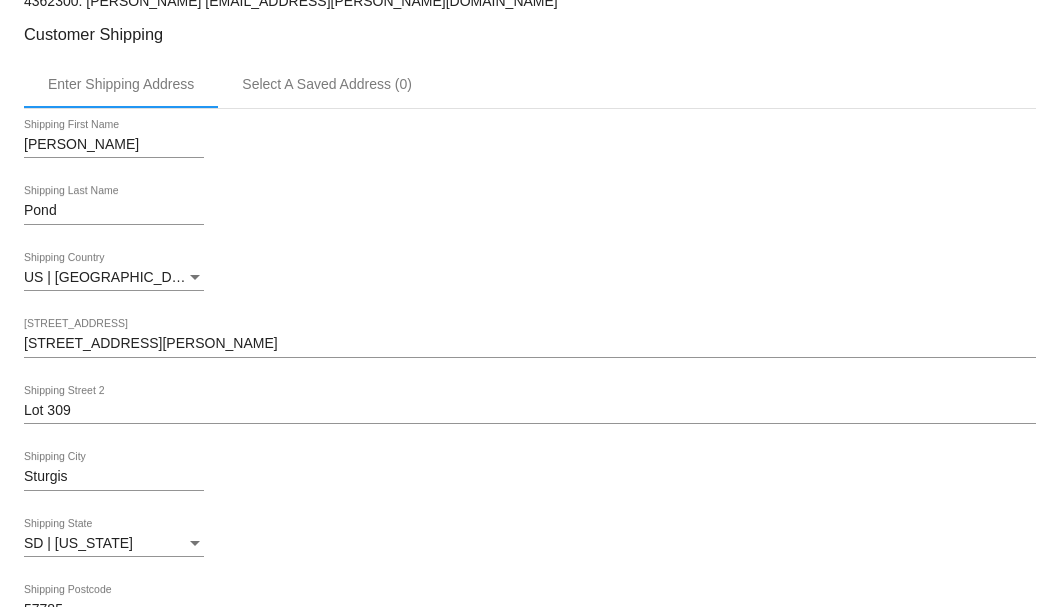 scroll, scrollTop: 733, scrollLeft: 0, axis: vertical 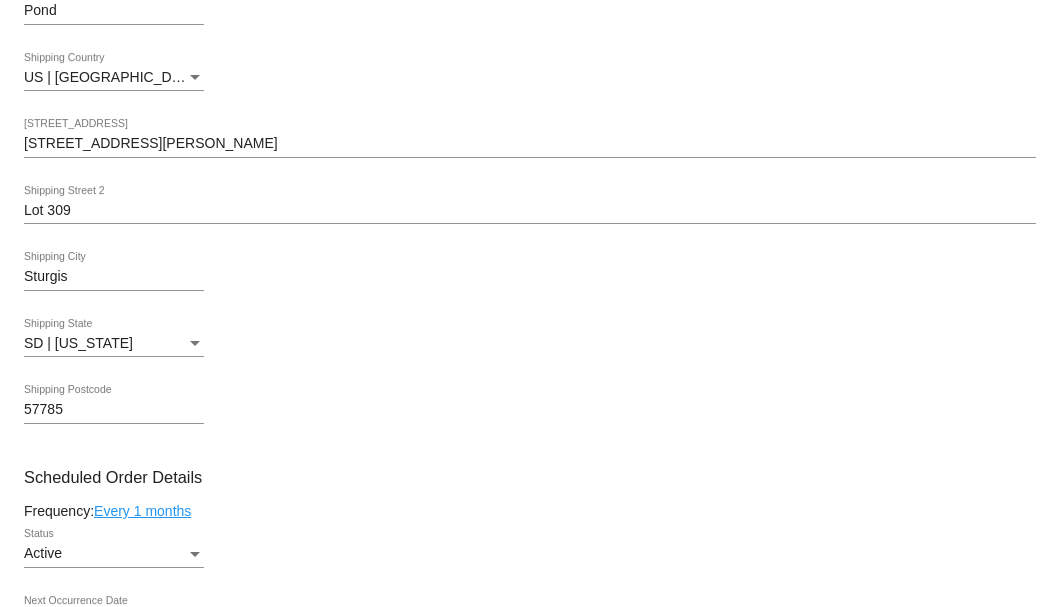 drag, startPoint x: 84, startPoint y: 204, endPoint x: 11, endPoint y: 210, distance: 73.24616 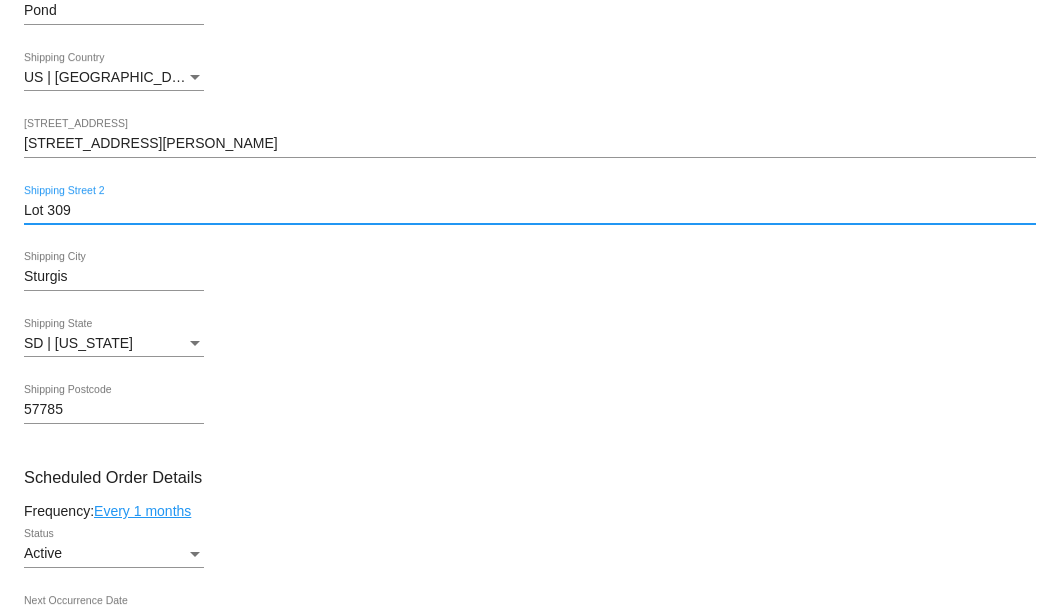 click on "Lot 309" at bounding box center [530, 211] 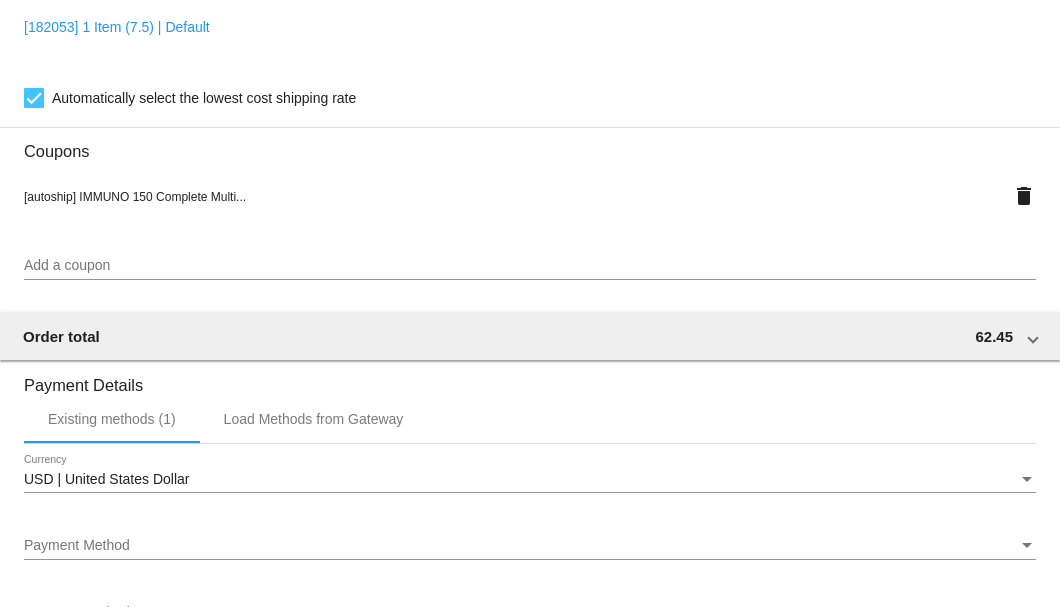 scroll, scrollTop: 1933, scrollLeft: 0, axis: vertical 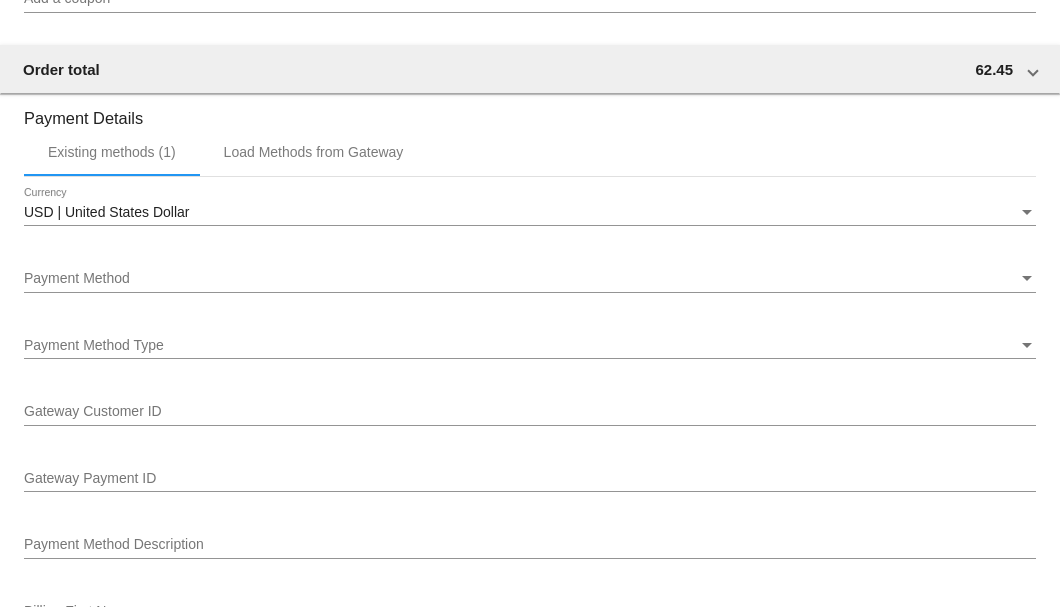 type 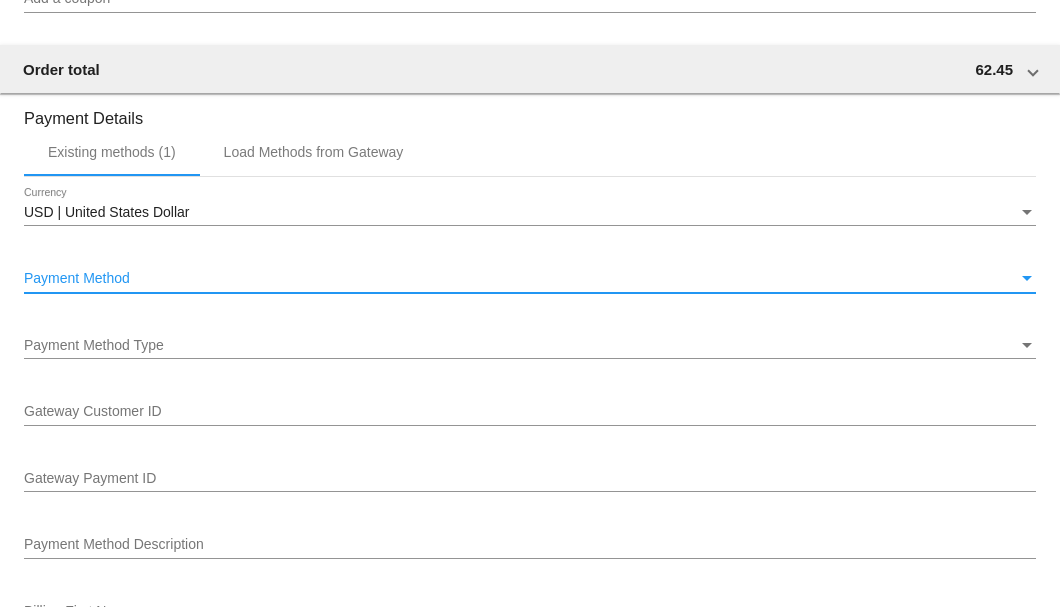 click on "Payment Method" at bounding box center [77, 278] 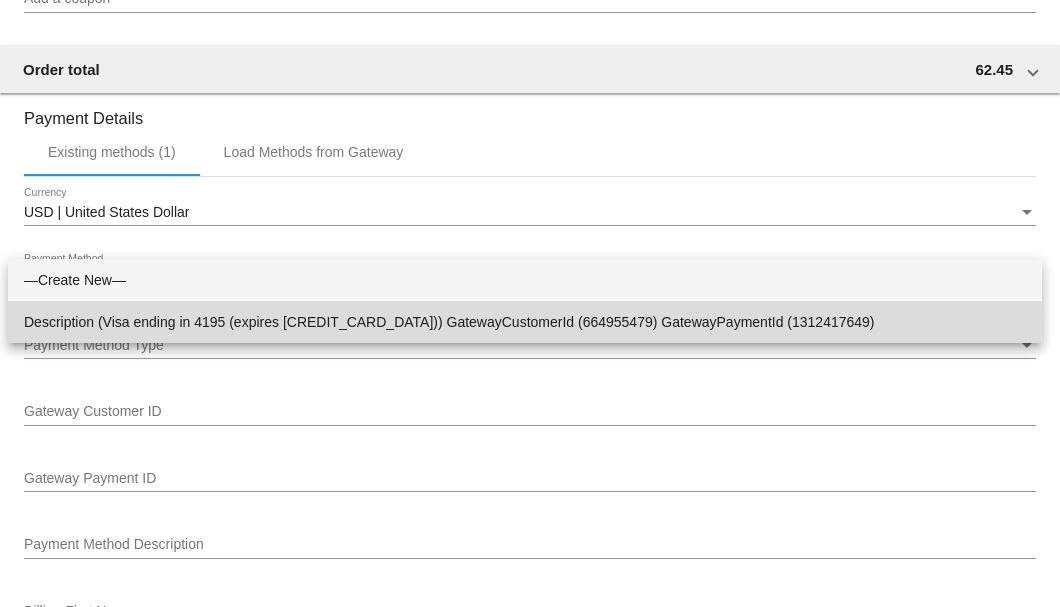 click on "Description (Visa ending in 4195 (expires 07/27)) GatewayCustomerId (664955479)
GatewayPaymentId (1312417649)" at bounding box center [525, 322] 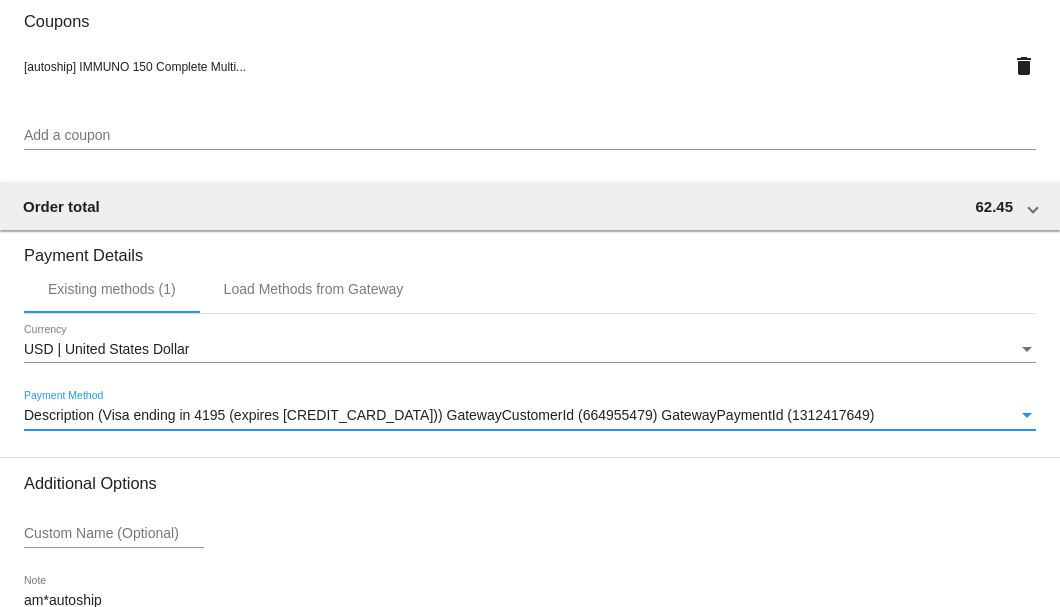 scroll, scrollTop: 1930, scrollLeft: 0, axis: vertical 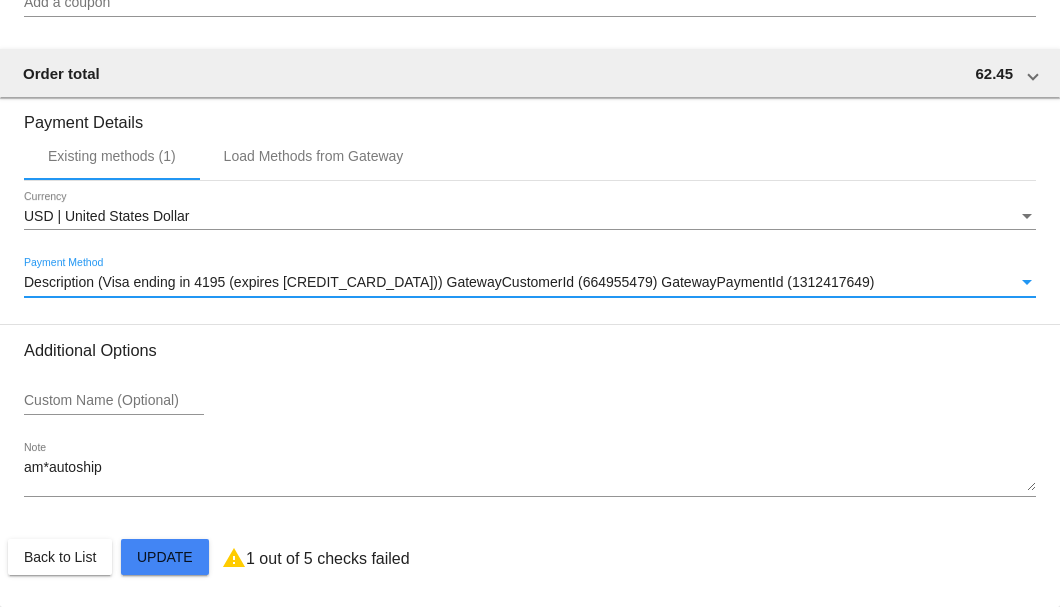 click on "Customer
4362300: Wanda Pond
pond.wanda@yahoo.com
Customer Shipping
Enter Shipping Address Select A Saved Address (0)
Wanda
Shipping First Name
Pond
Shipping Last Name
US | USA
Shipping Country
3110 Lazelle St Lot 309
Shipping Street 1
Shipping Street 2
Sturgis
Shipping City
SD | South Dakota
Shipping State
57785
Shipping Postcode
Scheduled Order Details
Frequency:
Every 1 months
Active
Status
1" 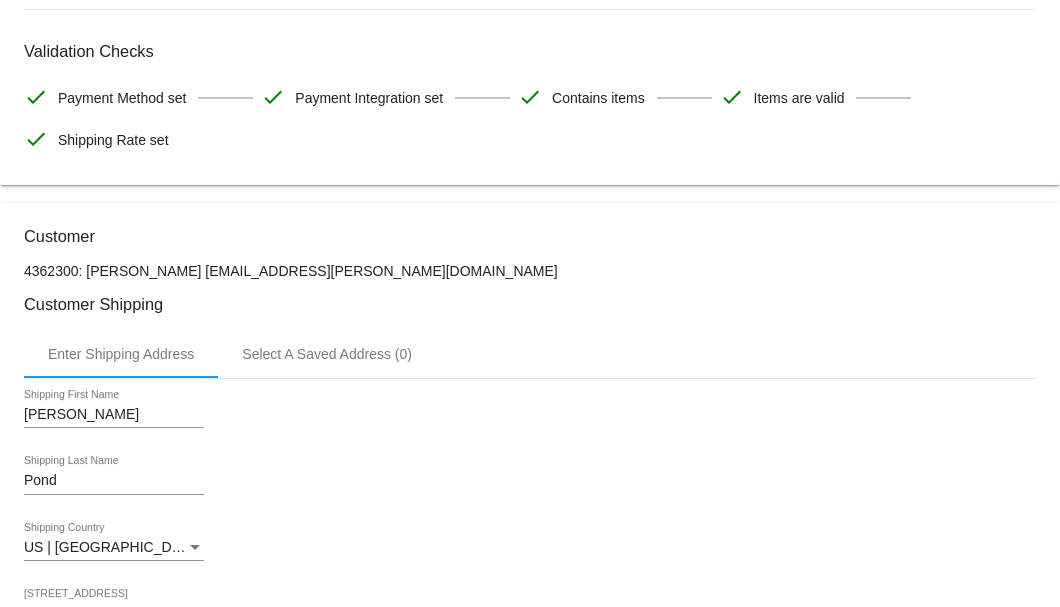 scroll, scrollTop: 63, scrollLeft: 0, axis: vertical 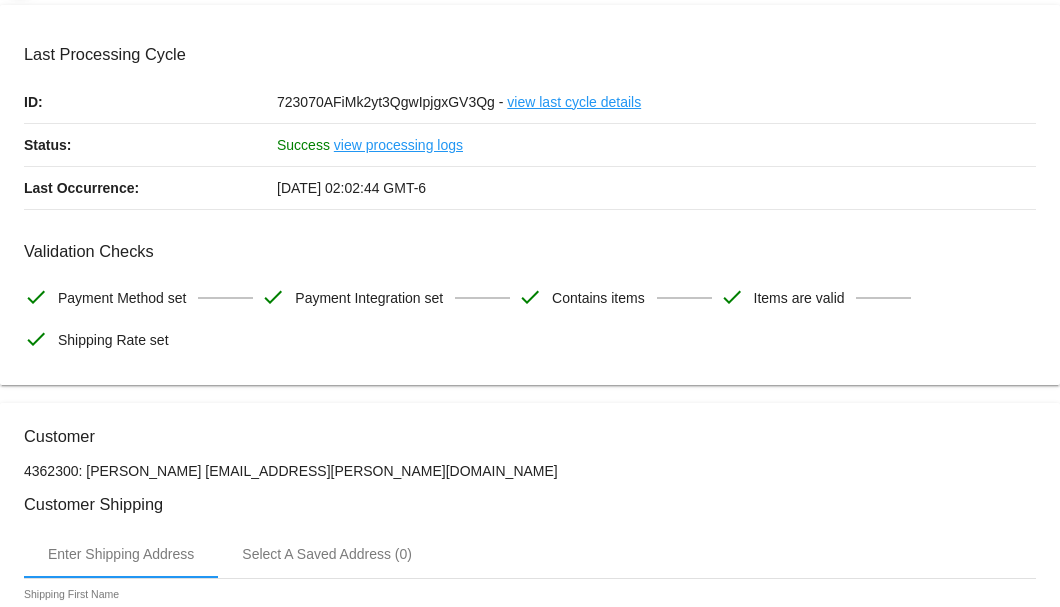 drag, startPoint x: 331, startPoint y: 472, endPoint x: 165, endPoint y: 474, distance: 166.01205 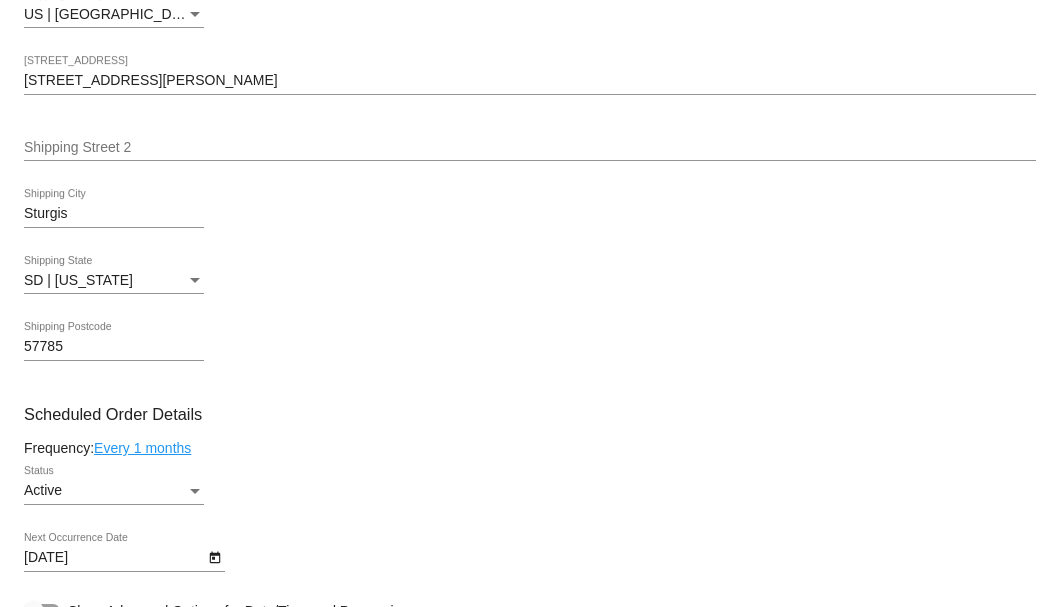 scroll, scrollTop: 730, scrollLeft: 0, axis: vertical 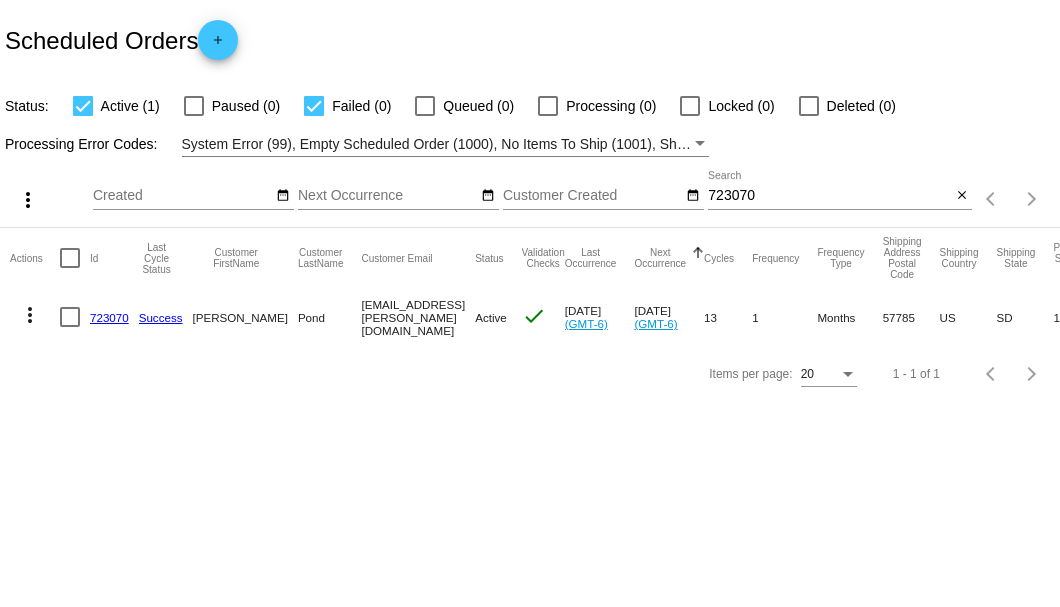 click on "723070" at bounding box center [829, 196] 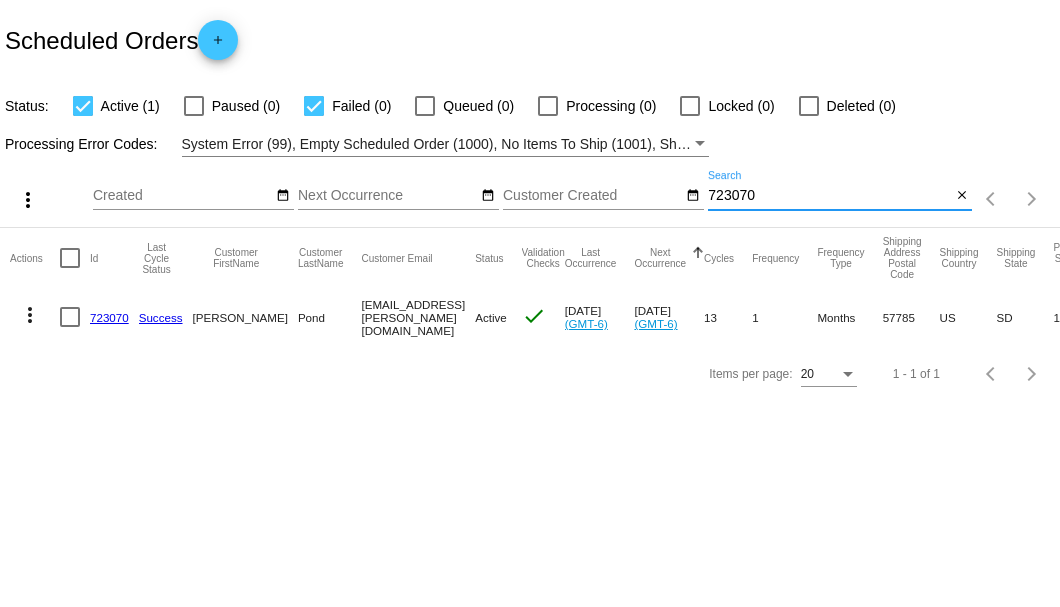 click on "723070" at bounding box center [829, 196] 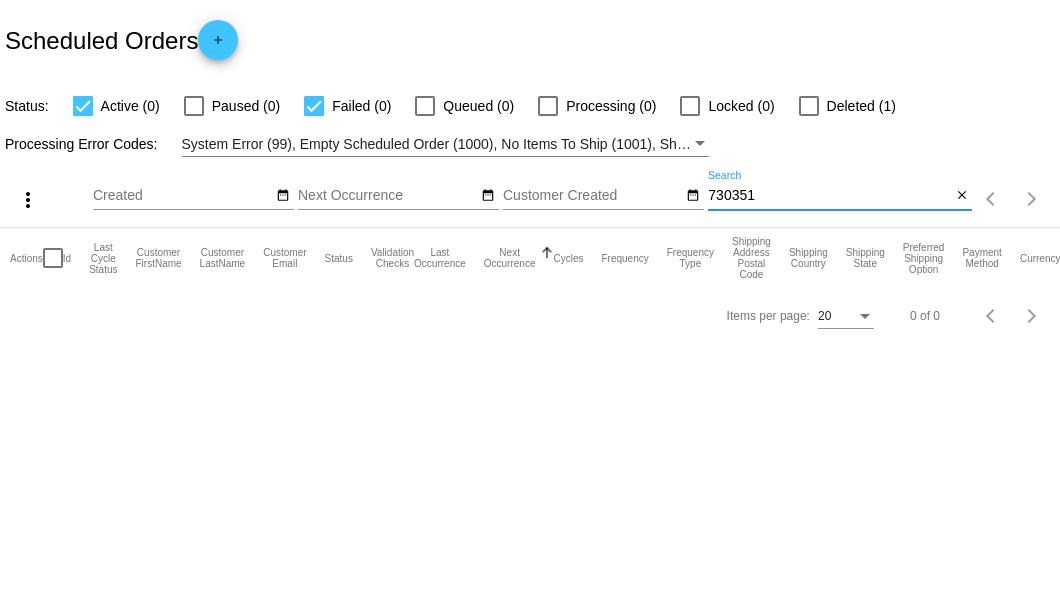 type on "730351" 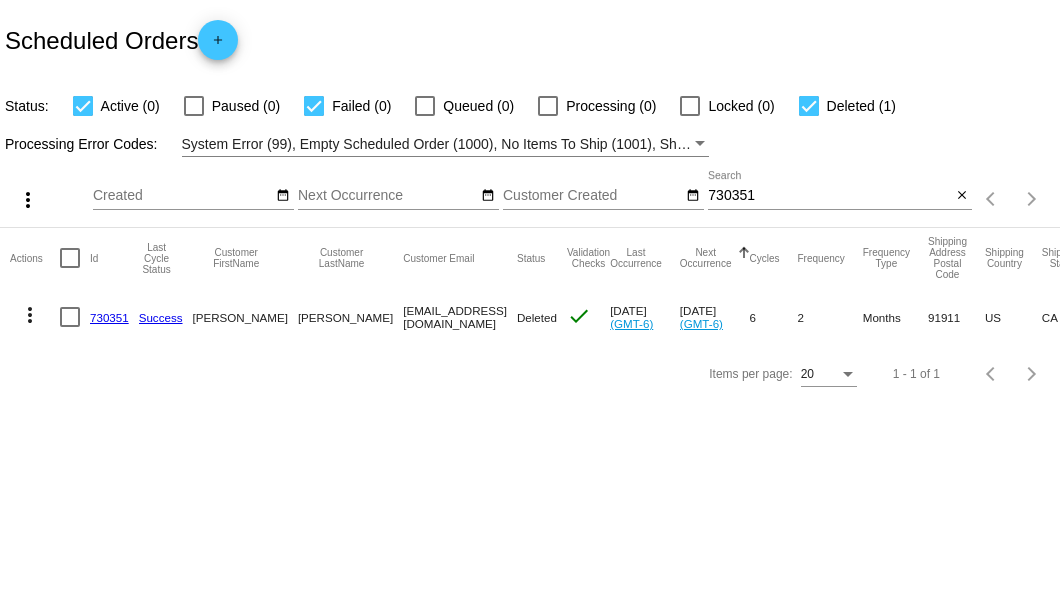 click on "730351" 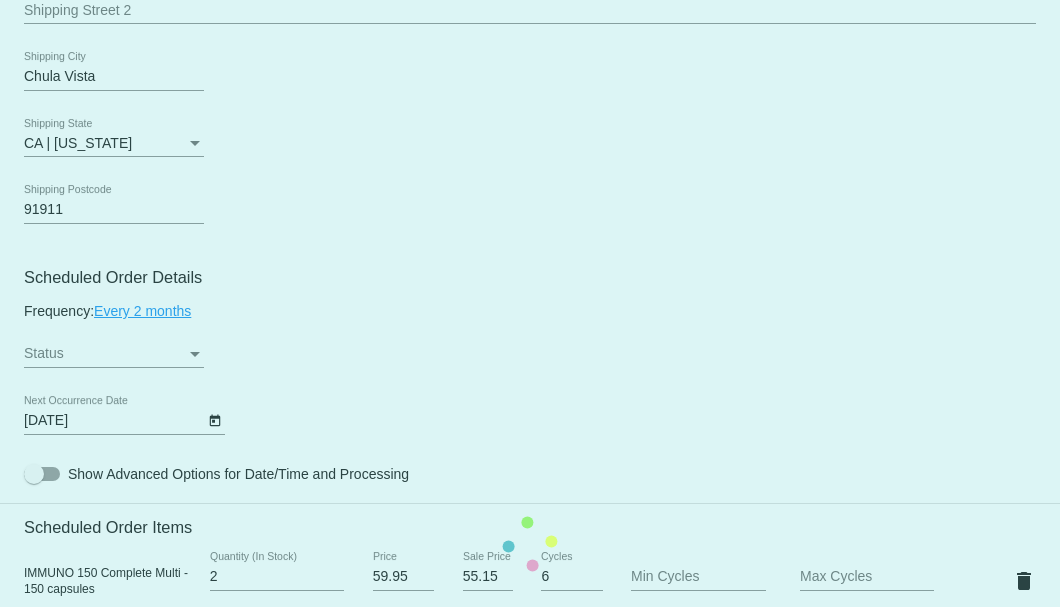 scroll, scrollTop: 1133, scrollLeft: 0, axis: vertical 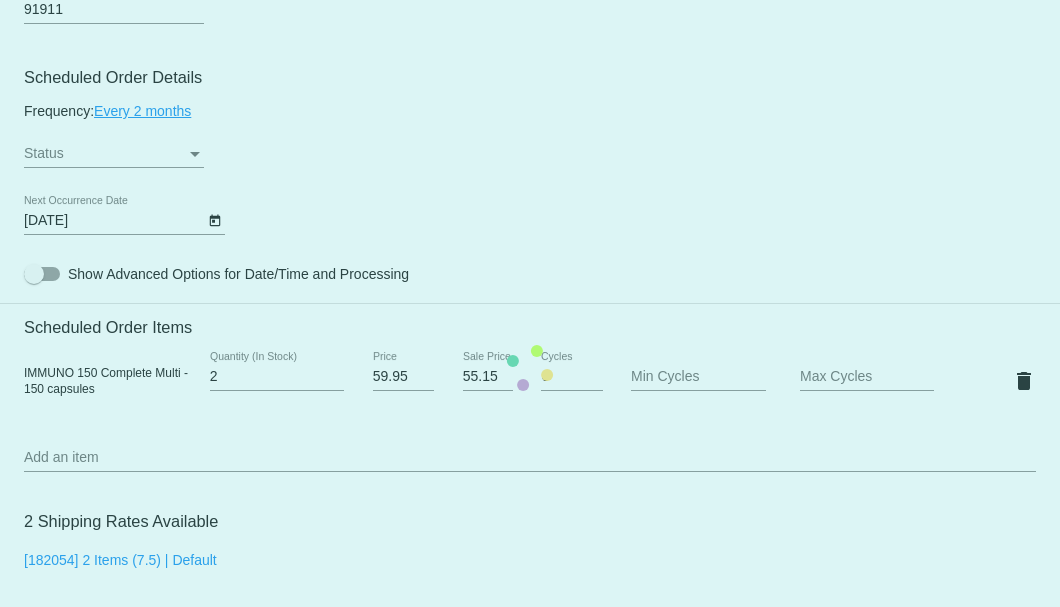 click on "Customer
2904435: Richard E Turek
sdrich23@yahoo.com
Customer Shipping
Enter Shipping Address Select A Saved Address (0)
Richard E
Shipping First Name
Turek
Shipping Last Name
US | USA
Shipping Country
716 Naples Ct #D304
Shipping Street 1
Shipping Street 2
Chula Vista
Shipping City
CA | California
Shipping State
91911
Shipping Postcode
Scheduled Order Details
Frequency:
Every 2 months
Status
Status 2 6" 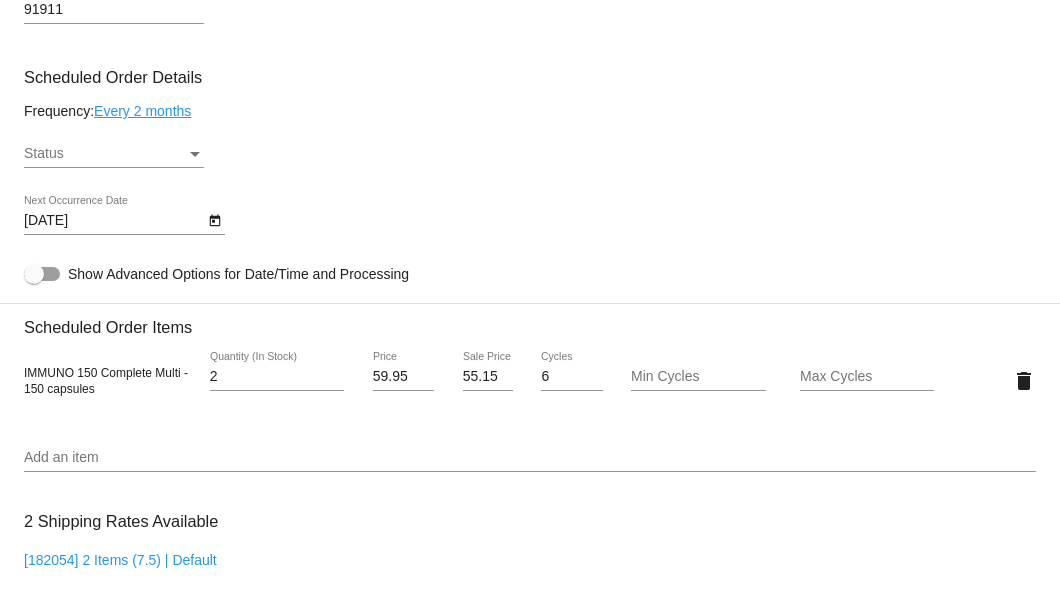 click at bounding box center (195, 154) 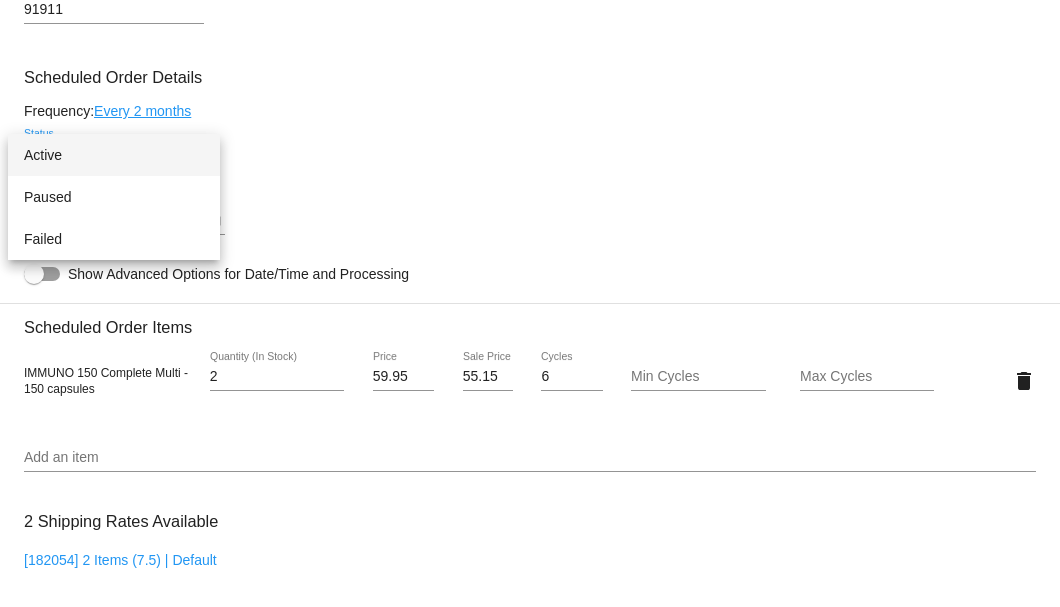 click on "Active" at bounding box center (114, 155) 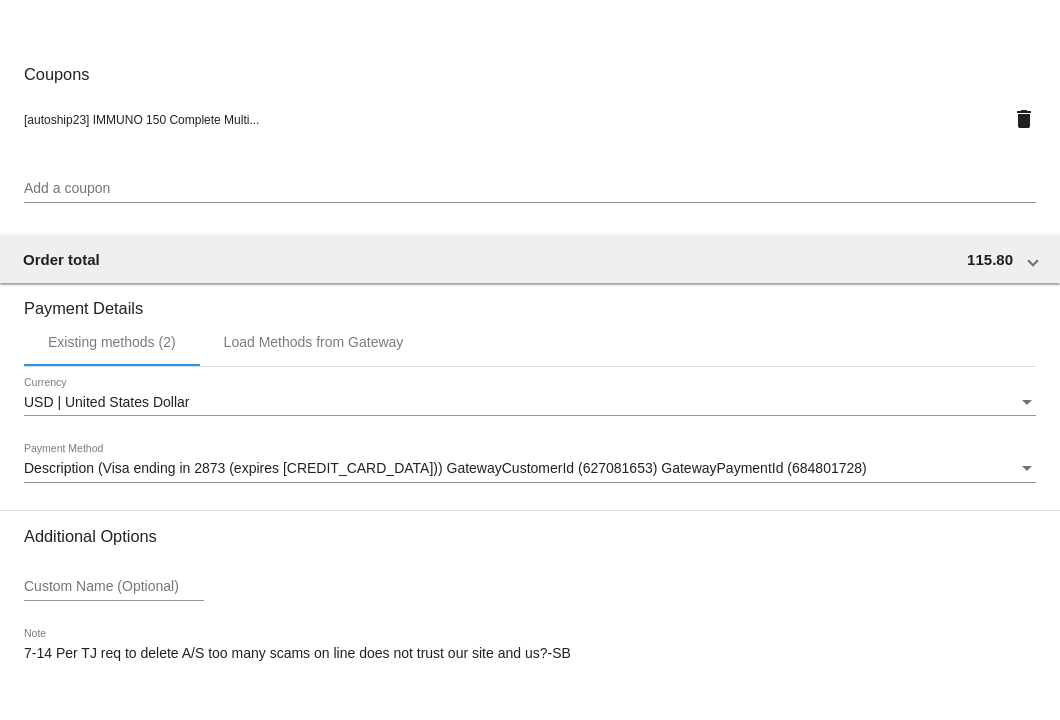 scroll, scrollTop: 1930, scrollLeft: 0, axis: vertical 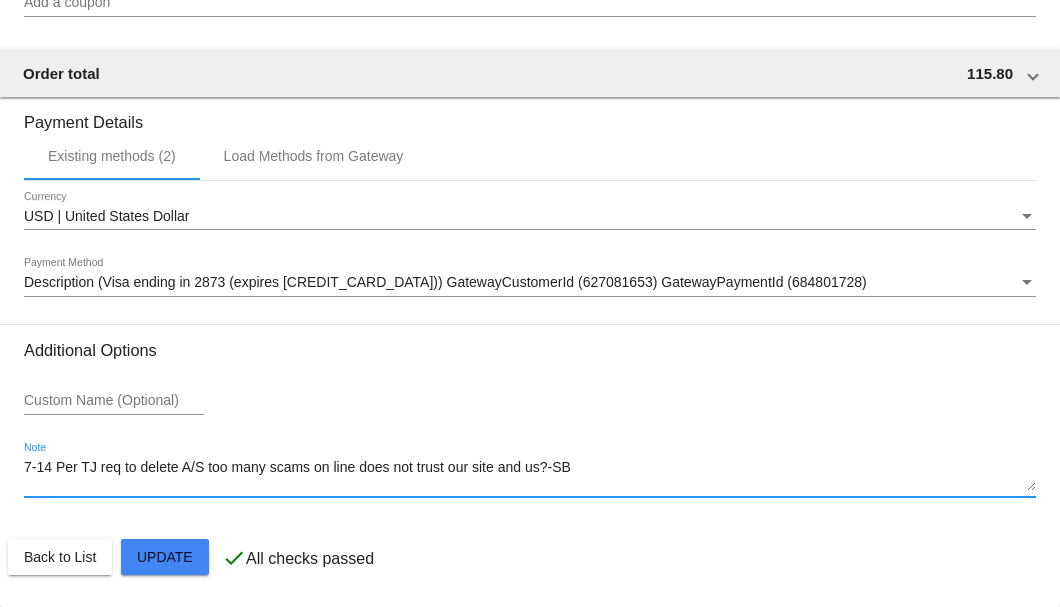 drag, startPoint x: 576, startPoint y: 465, endPoint x: 59, endPoint y: 459, distance: 517.0348 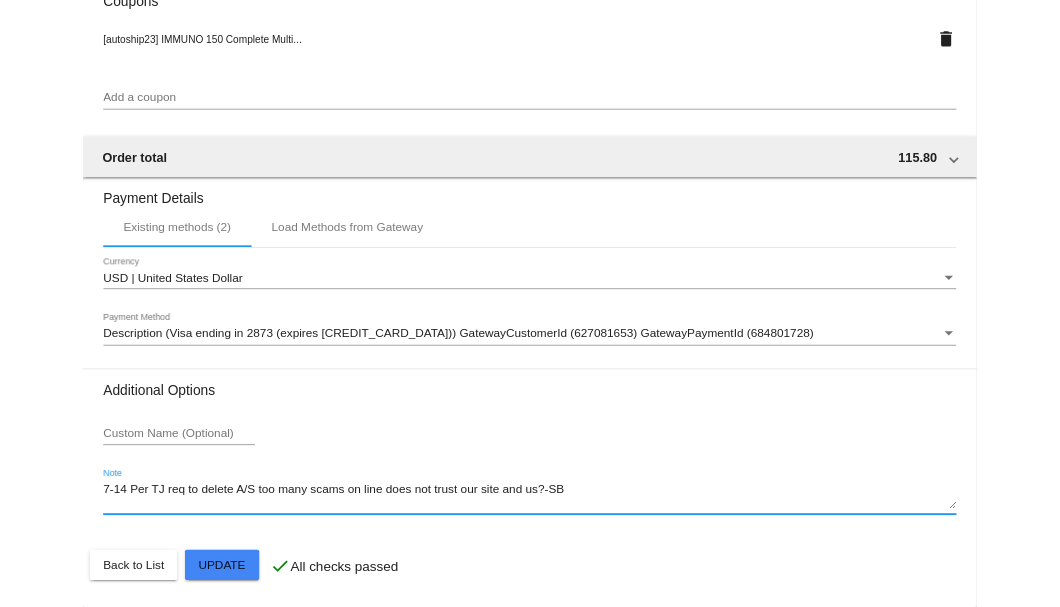 scroll, scrollTop: 1930, scrollLeft: 0, axis: vertical 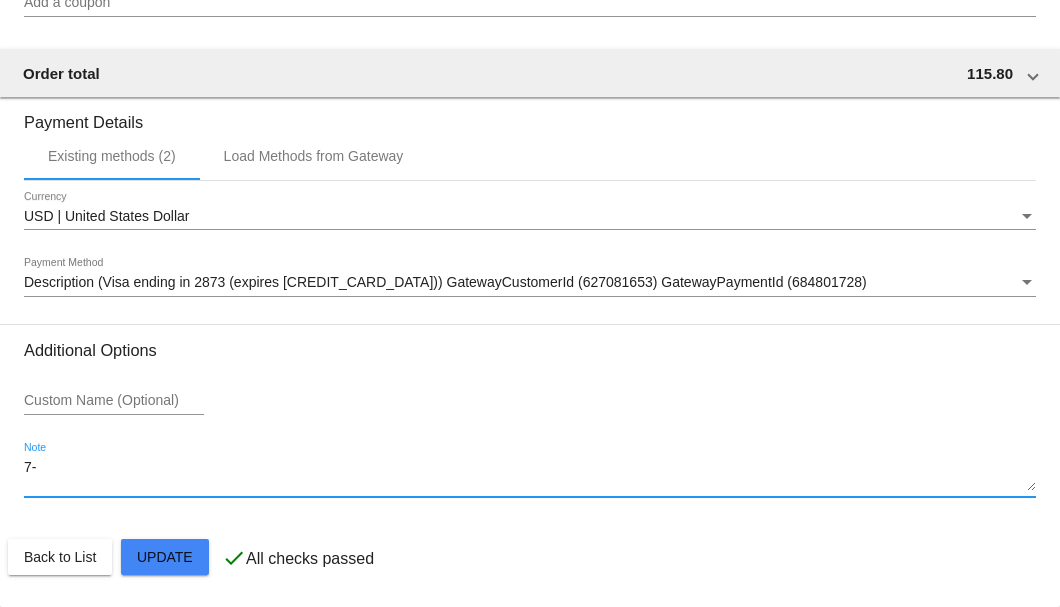 type on "7" 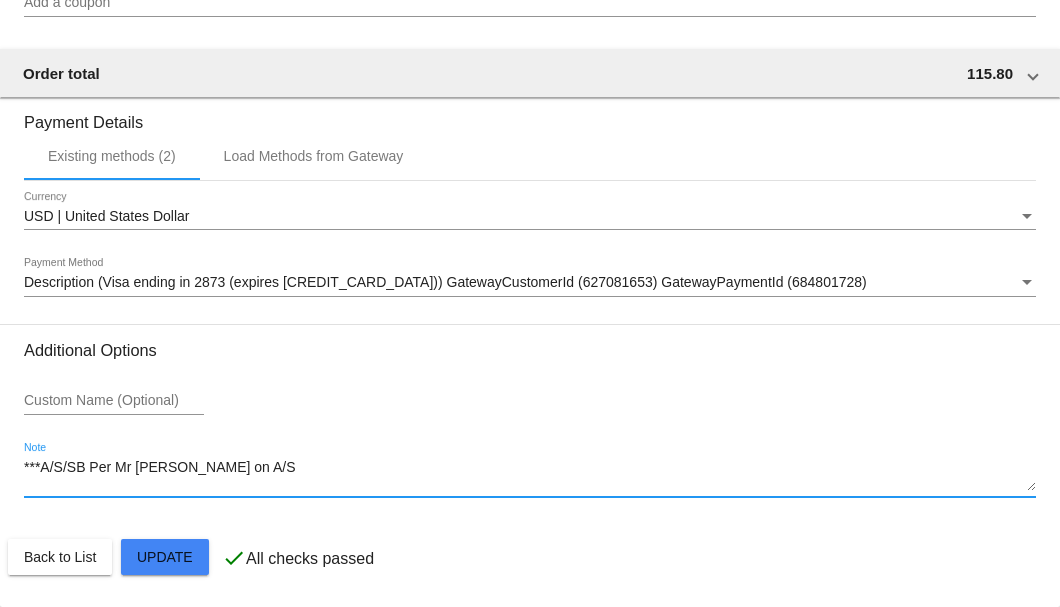 click on "***A/S/SB Per Mr H saty on A/S" at bounding box center (530, 476) 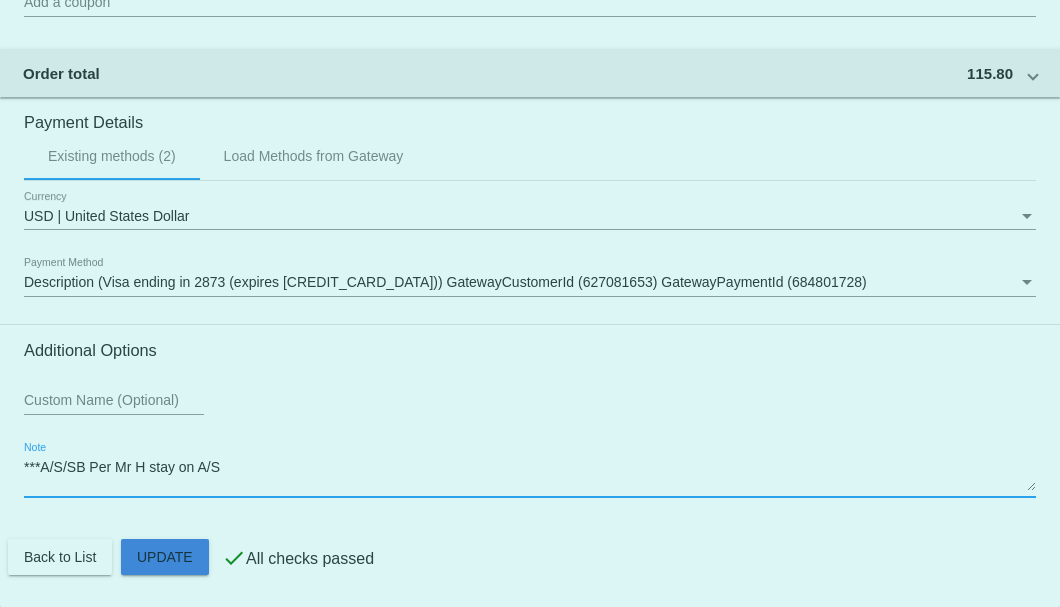 click on "Customer
2904435: Richard E Turek
sdrich23@yahoo.com
Customer Shipping
Enter Shipping Address Select A Saved Address (0)
Richard E
Shipping First Name
Turek
Shipping Last Name
US | USA
Shipping Country
716 Naples Ct #D304
Shipping Street 1
Shipping Street 2
Chula Vista
Shipping City
CA | California
Shipping State
91911
Shipping Postcode
Scheduled Order Details
Frequency:
Every 2 months
Active
Status 2 6" 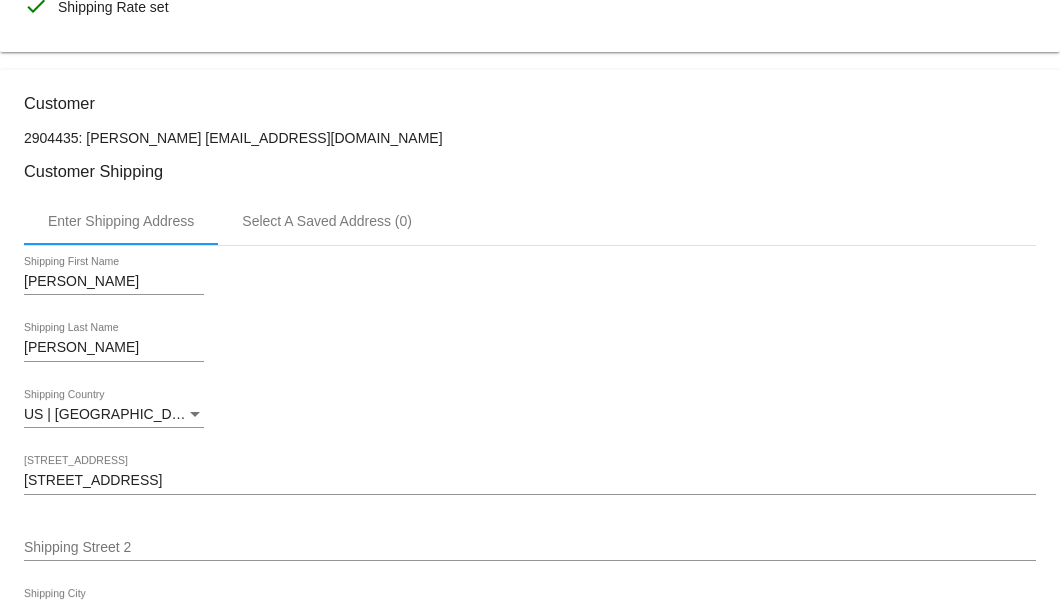 scroll, scrollTop: 263, scrollLeft: 0, axis: vertical 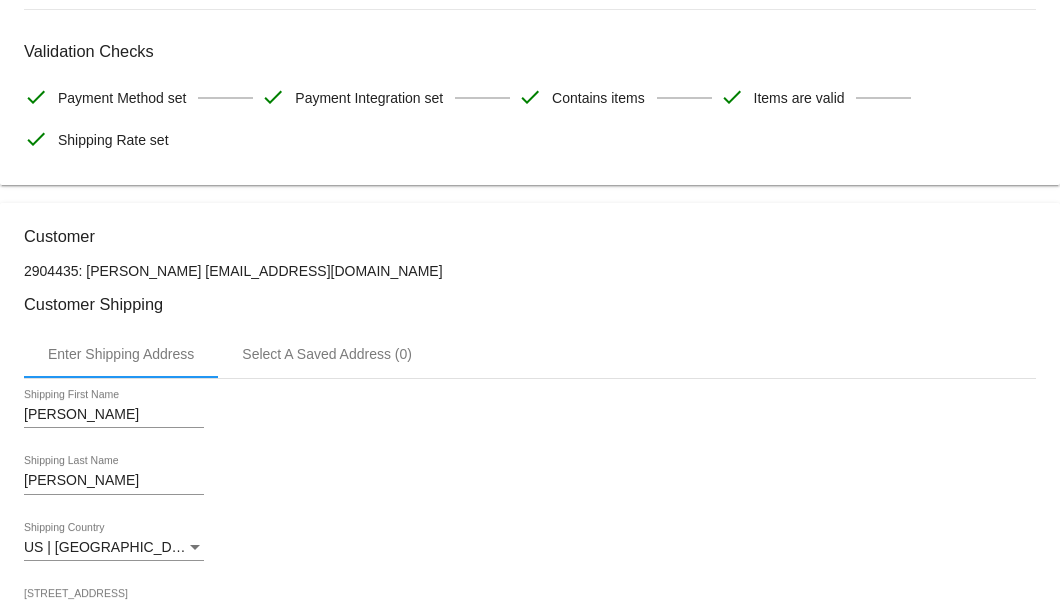 type on "***A/S/SB Per Mr H stay on A/S" 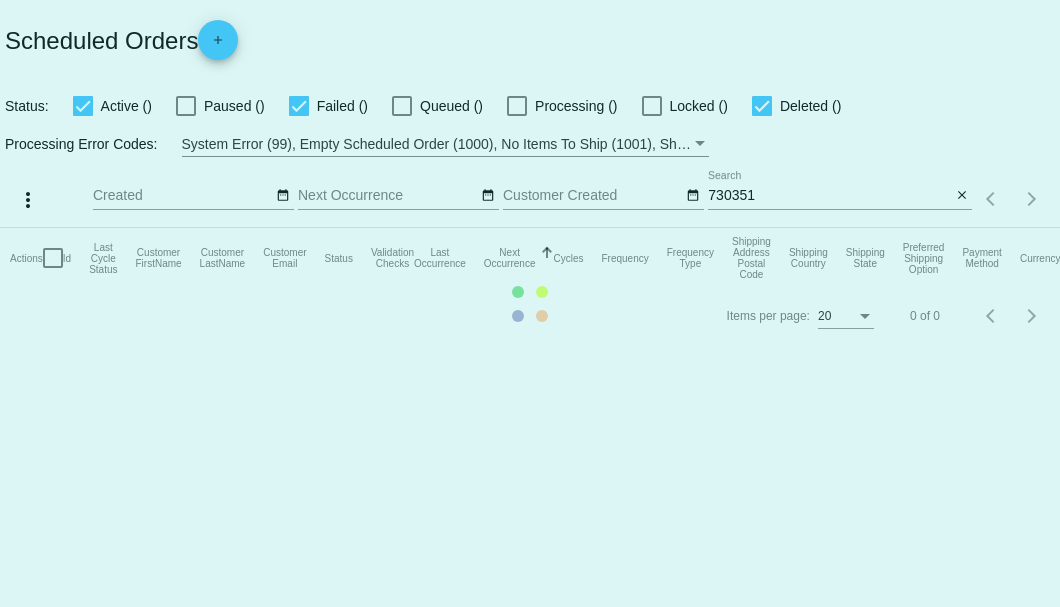 scroll, scrollTop: 0, scrollLeft: 0, axis: both 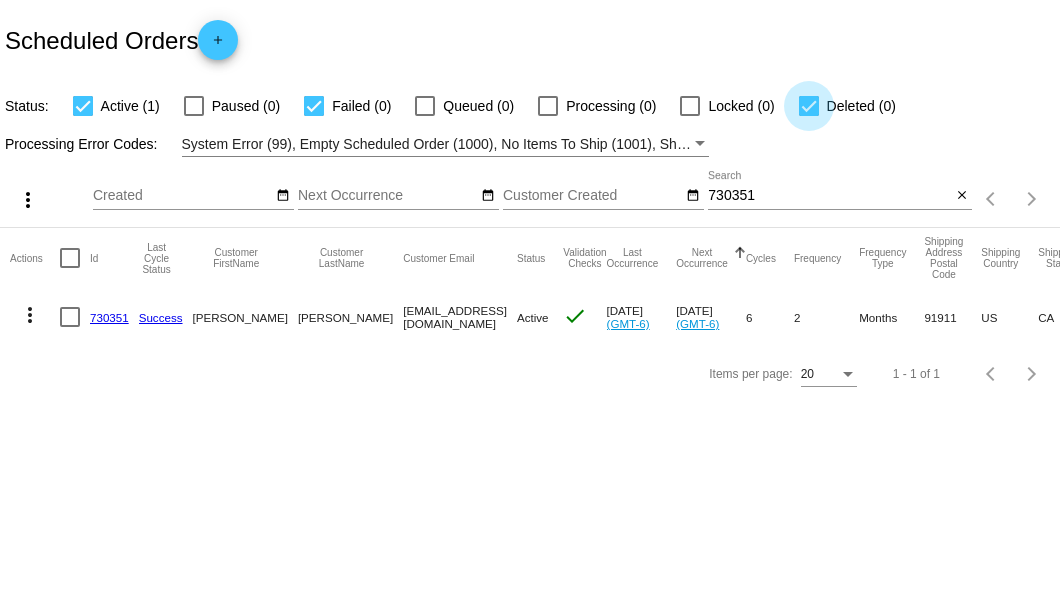click at bounding box center [809, 106] 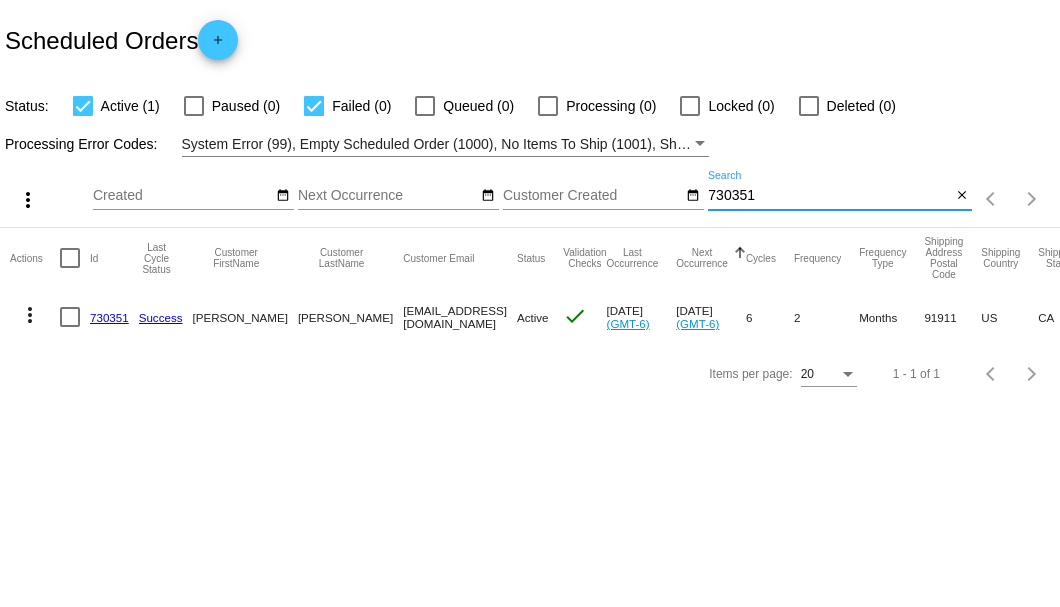 click on "730351" at bounding box center [829, 196] 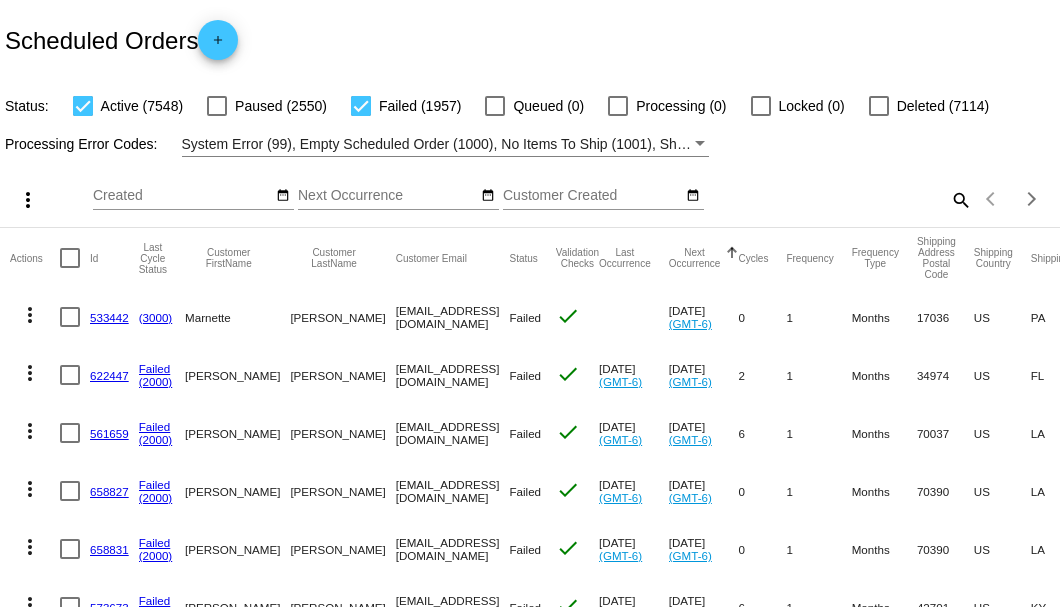 click on "search" 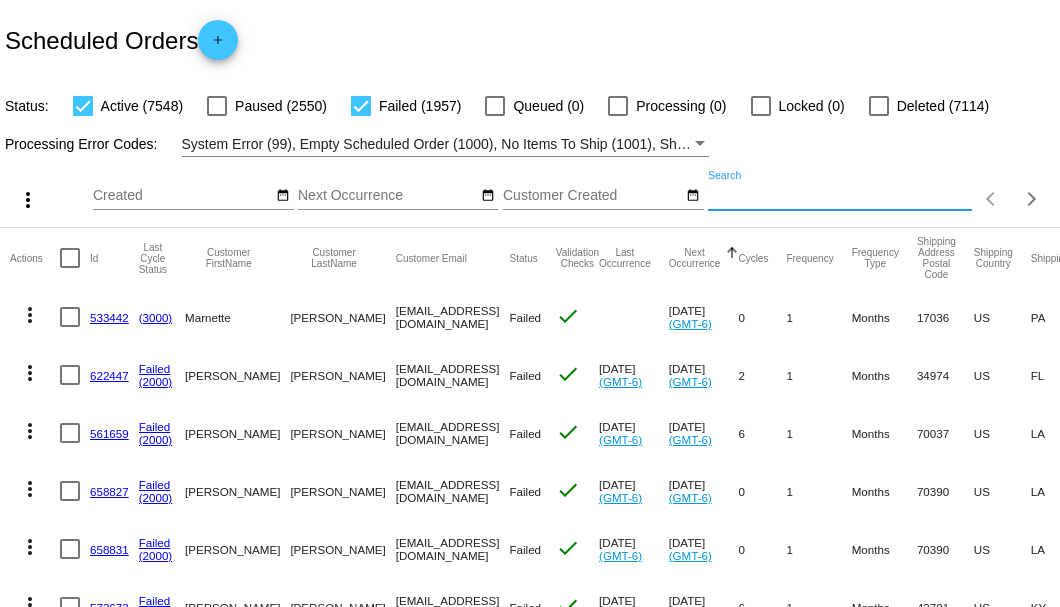 click on "Search" at bounding box center (840, 196) 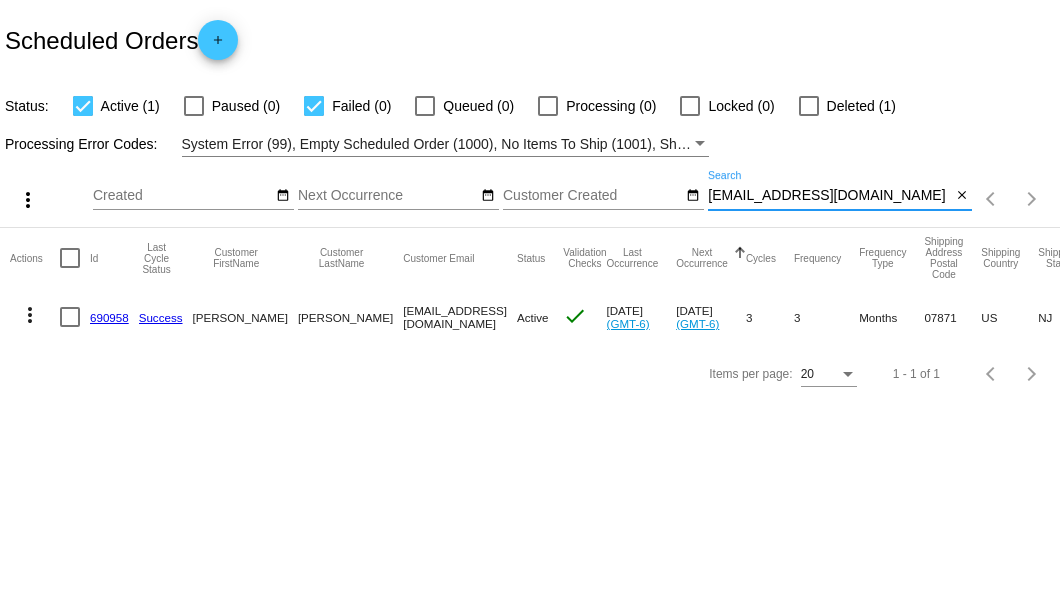 type on "[EMAIL_ADDRESS][DOMAIN_NAME]" 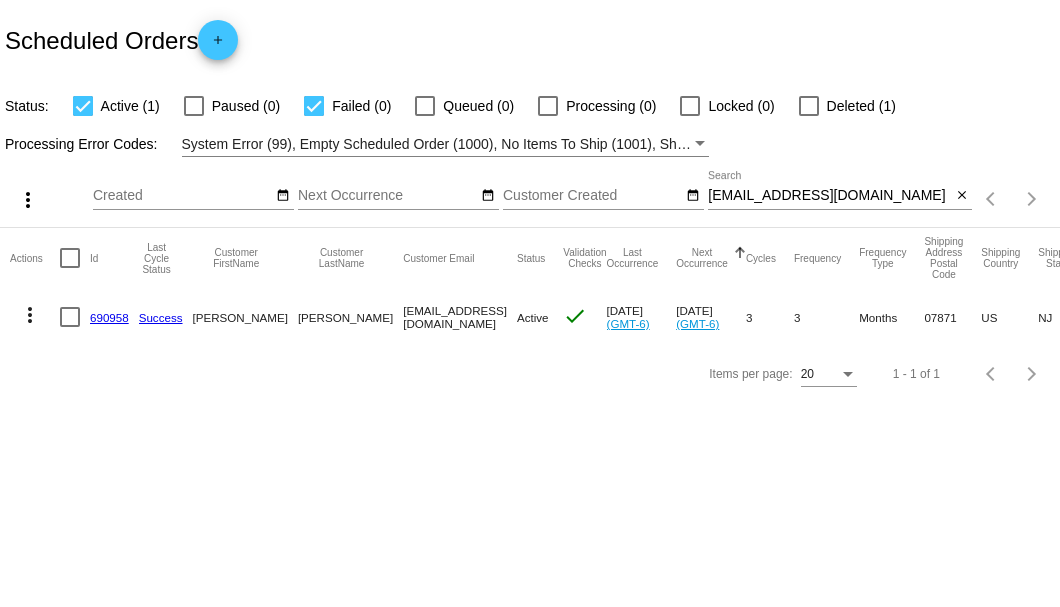 click on "690958" 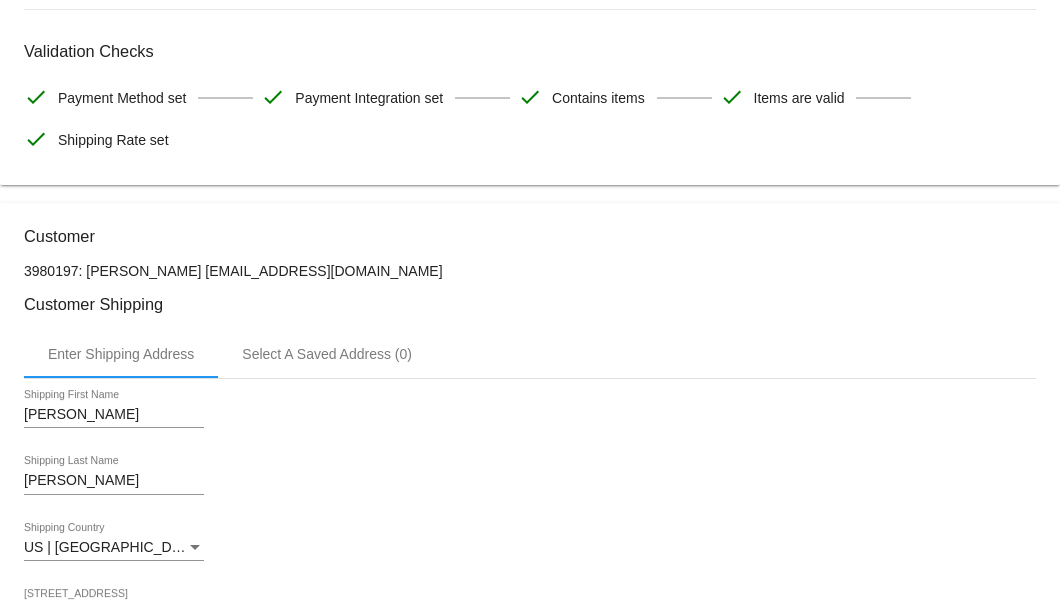 scroll, scrollTop: 0, scrollLeft: 0, axis: both 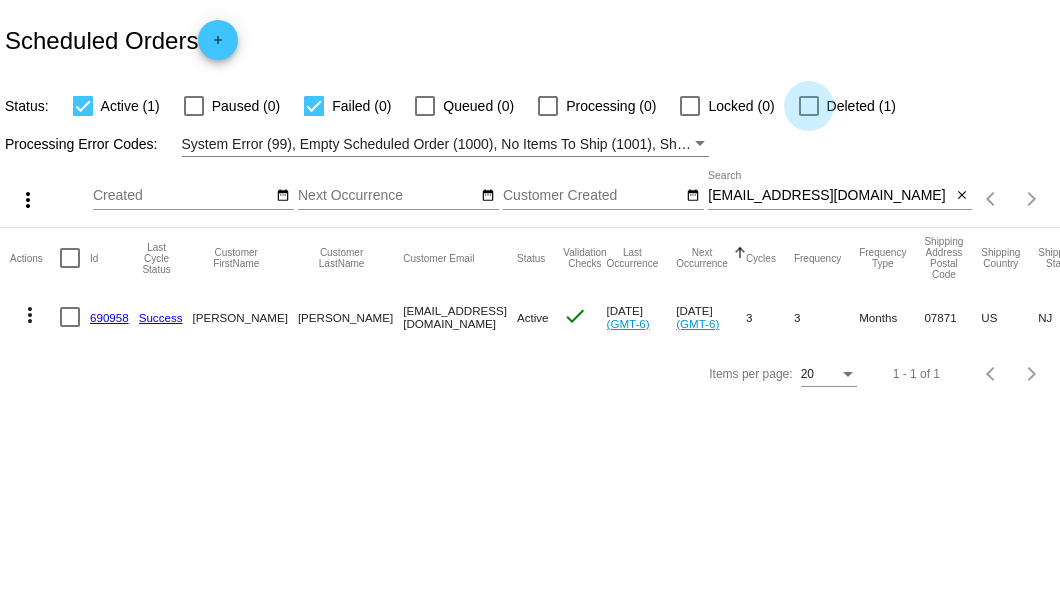 click at bounding box center (809, 106) 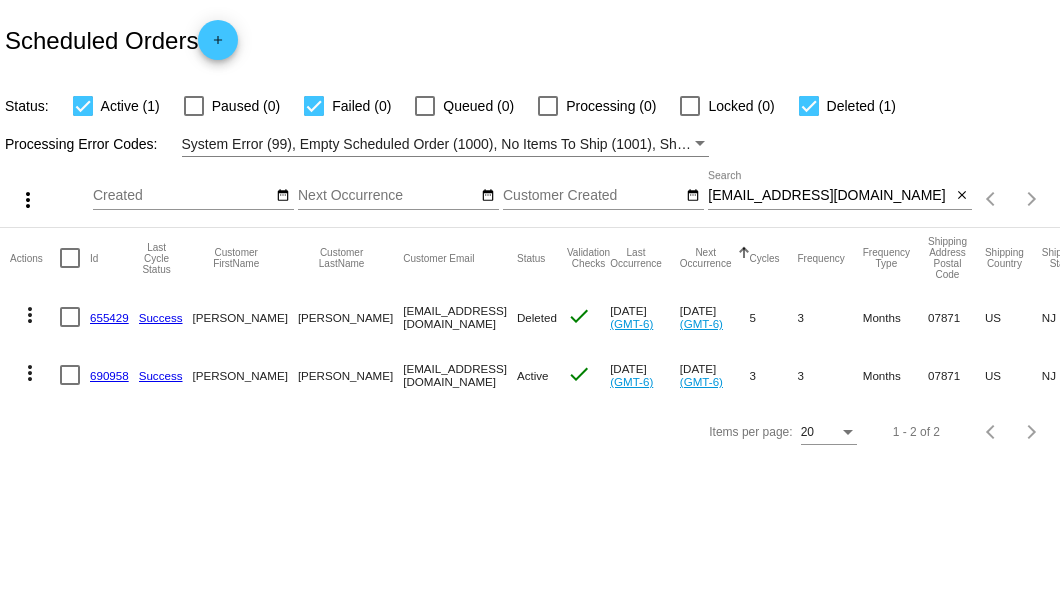 click on "655429" 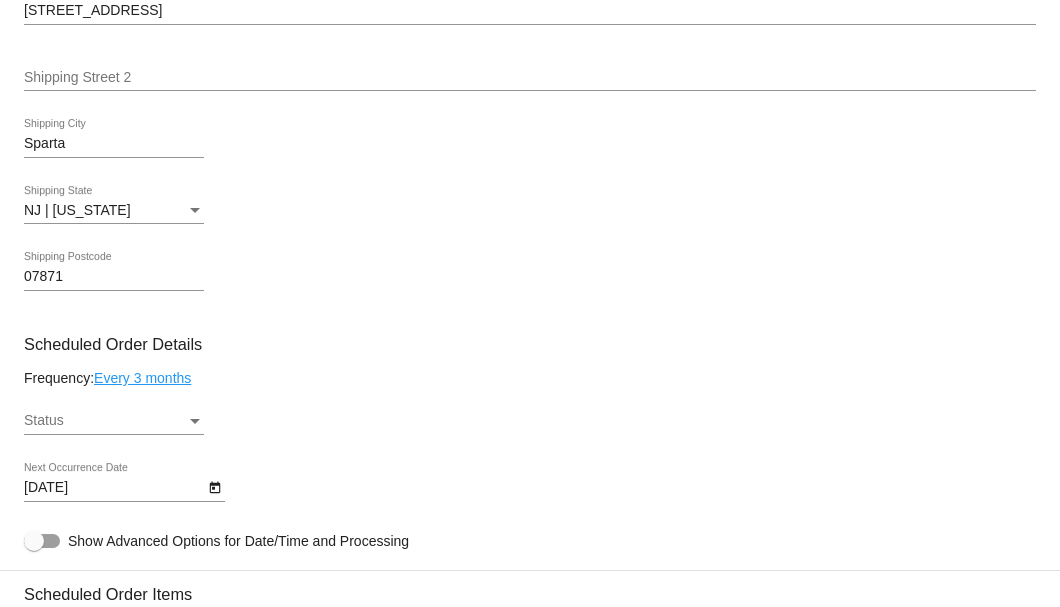 scroll, scrollTop: 1066, scrollLeft: 0, axis: vertical 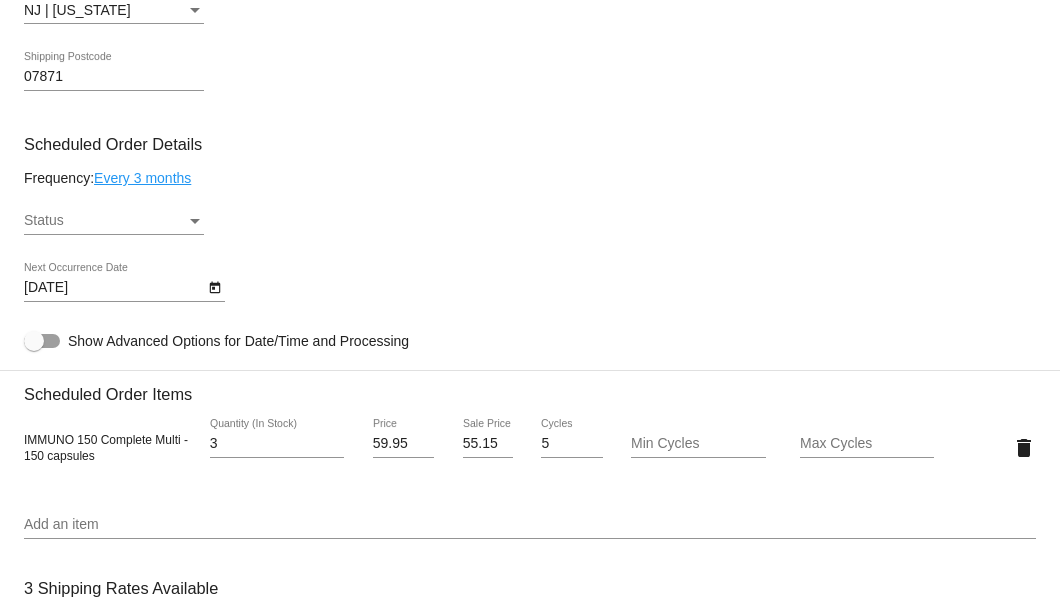 click on "Status
Status" 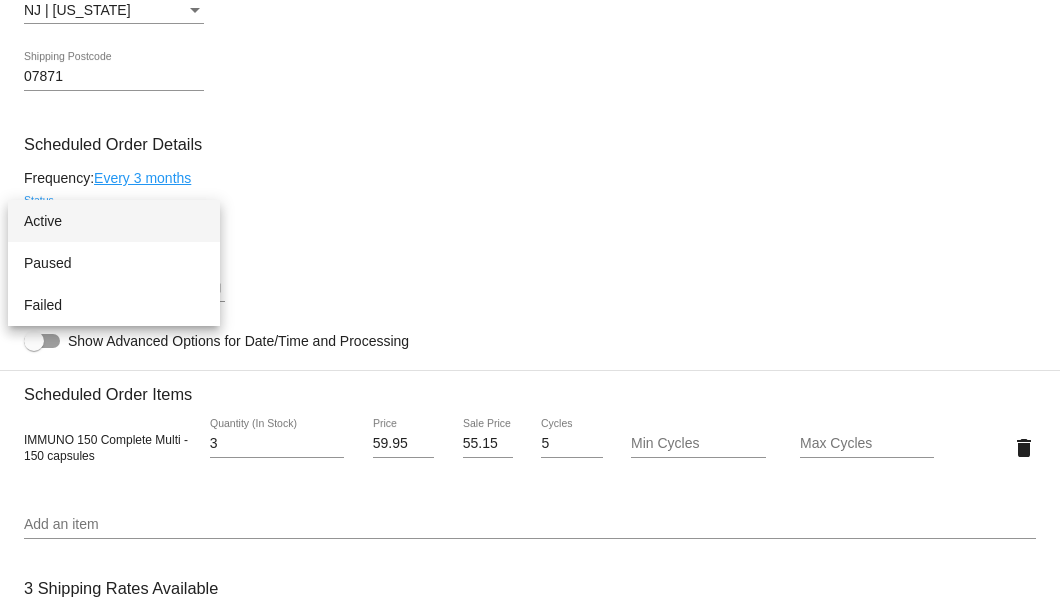 click on "Active" at bounding box center [114, 221] 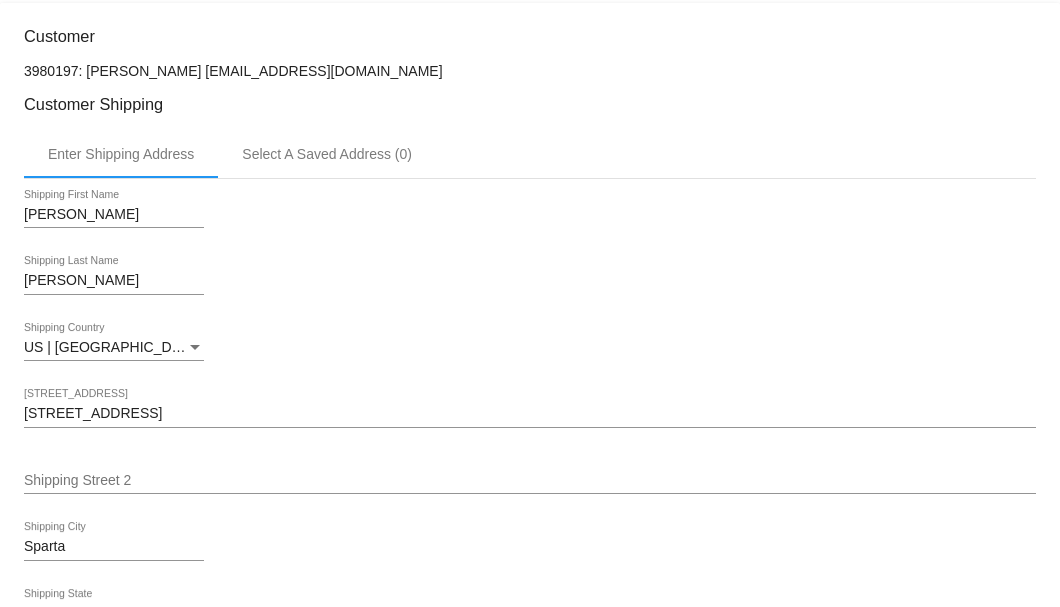 scroll, scrollTop: 263, scrollLeft: 0, axis: vertical 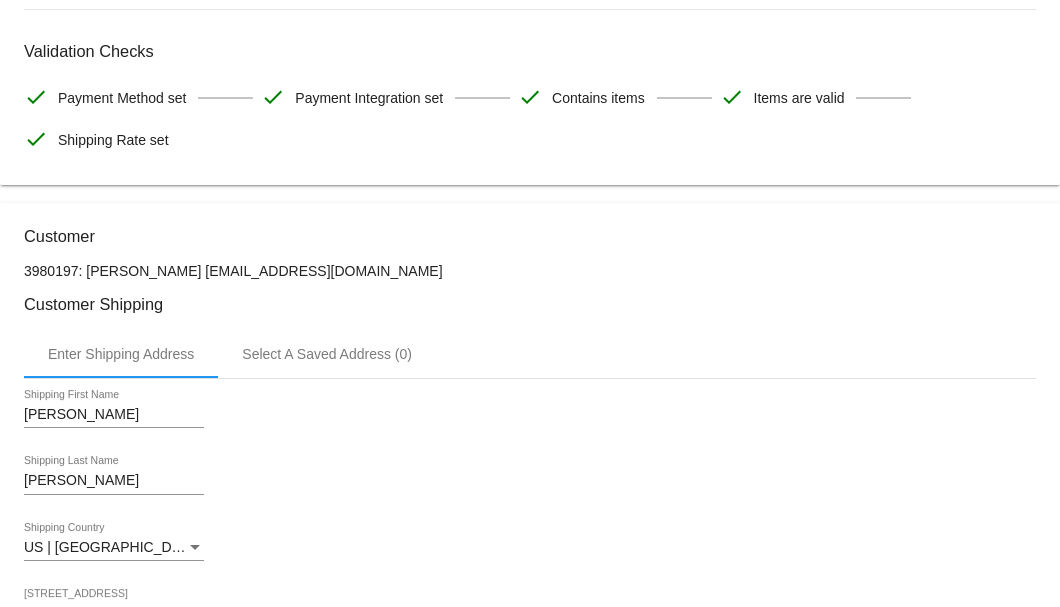 drag, startPoint x: 260, startPoint y: 266, endPoint x: 148, endPoint y: 272, distance: 112.1606 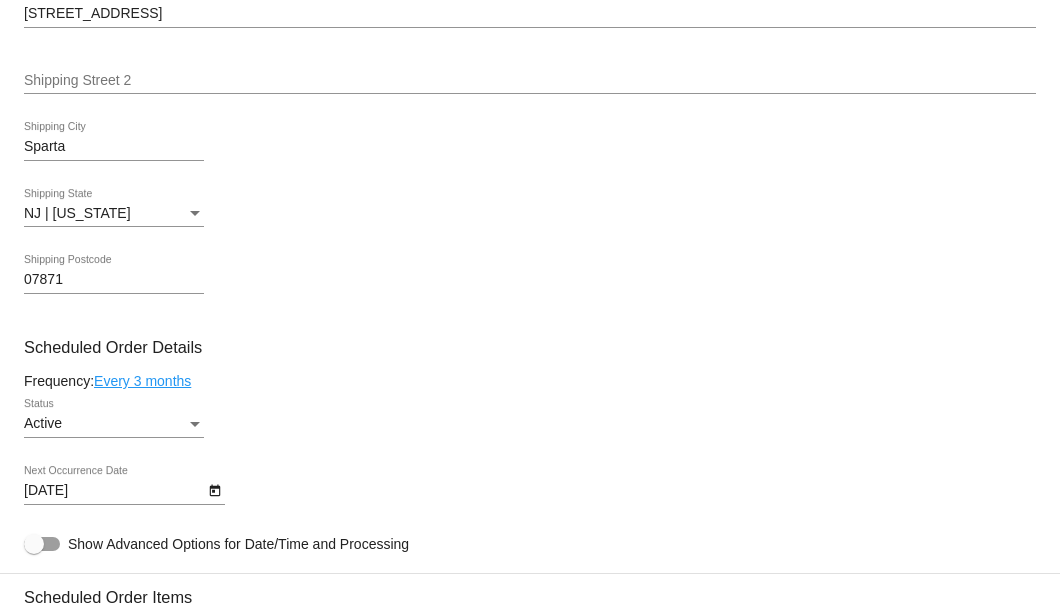 scroll, scrollTop: 1130, scrollLeft: 0, axis: vertical 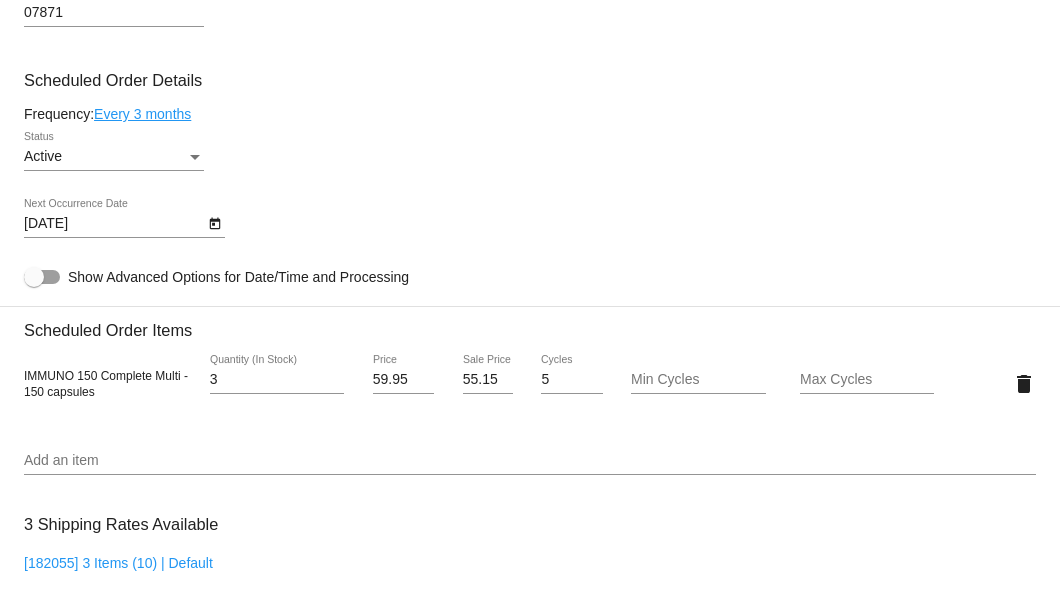 click 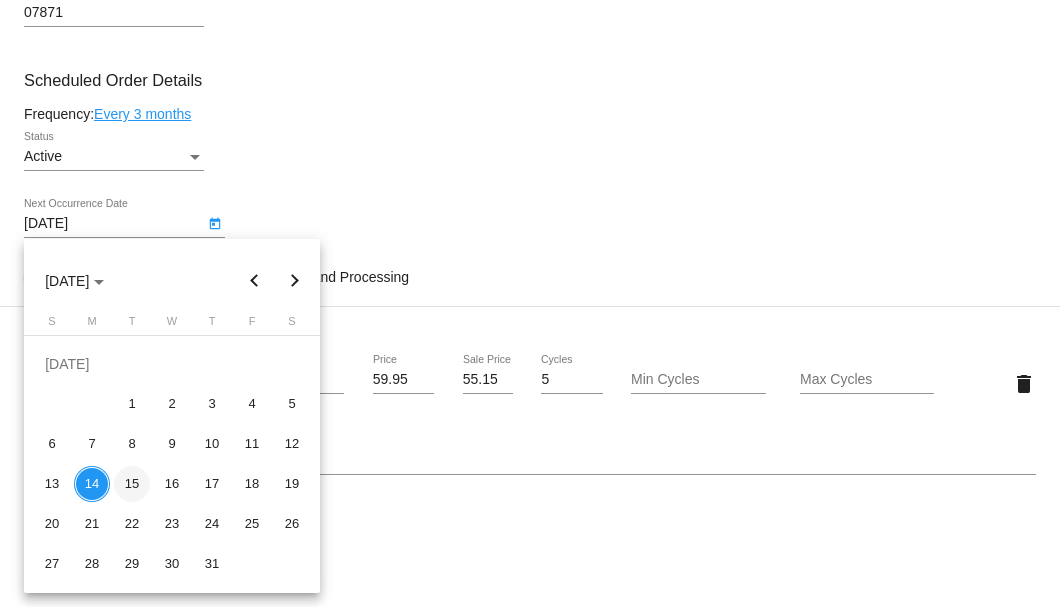 click on "15" at bounding box center [132, 484] 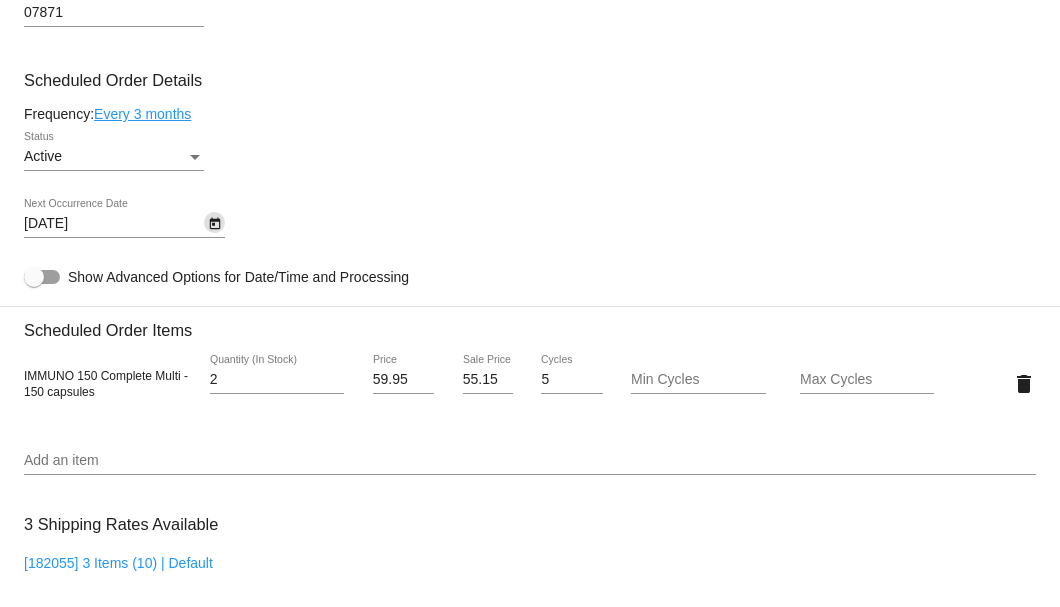 type on "2" 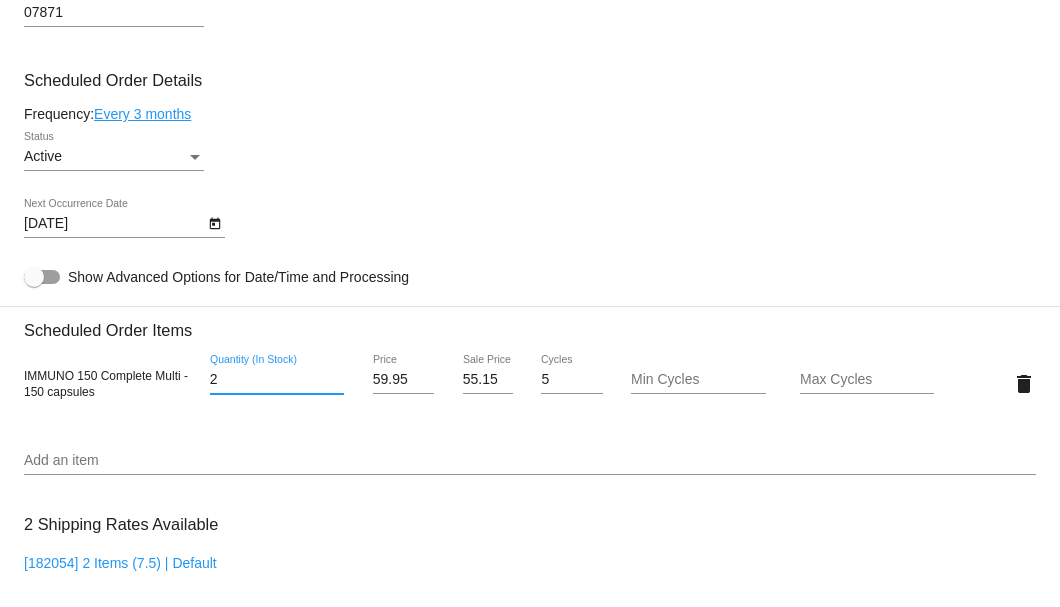 click on "Every 3 months" 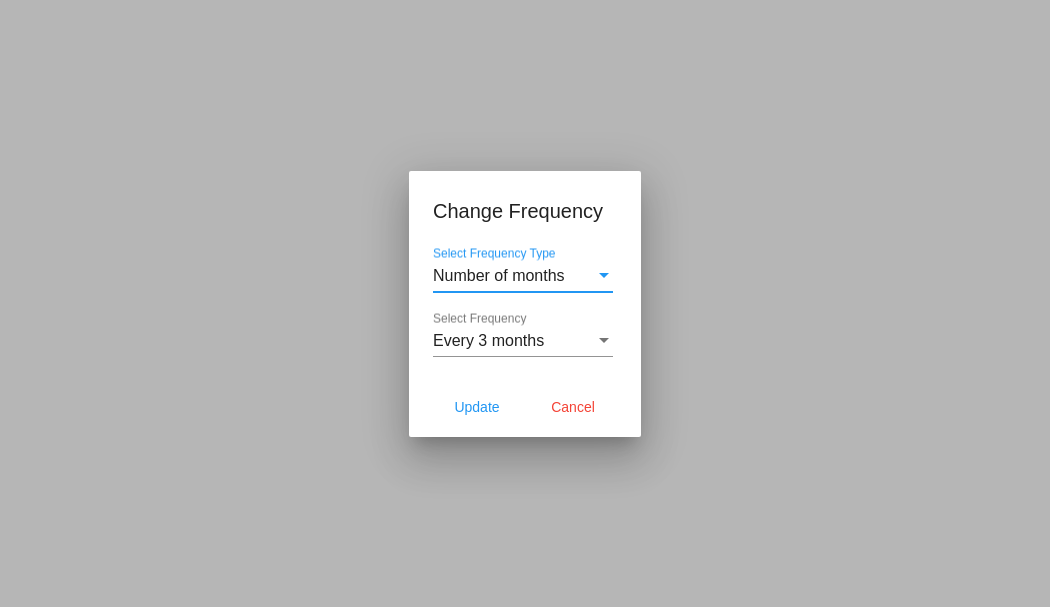 click on "Every 3 months" at bounding box center [488, 340] 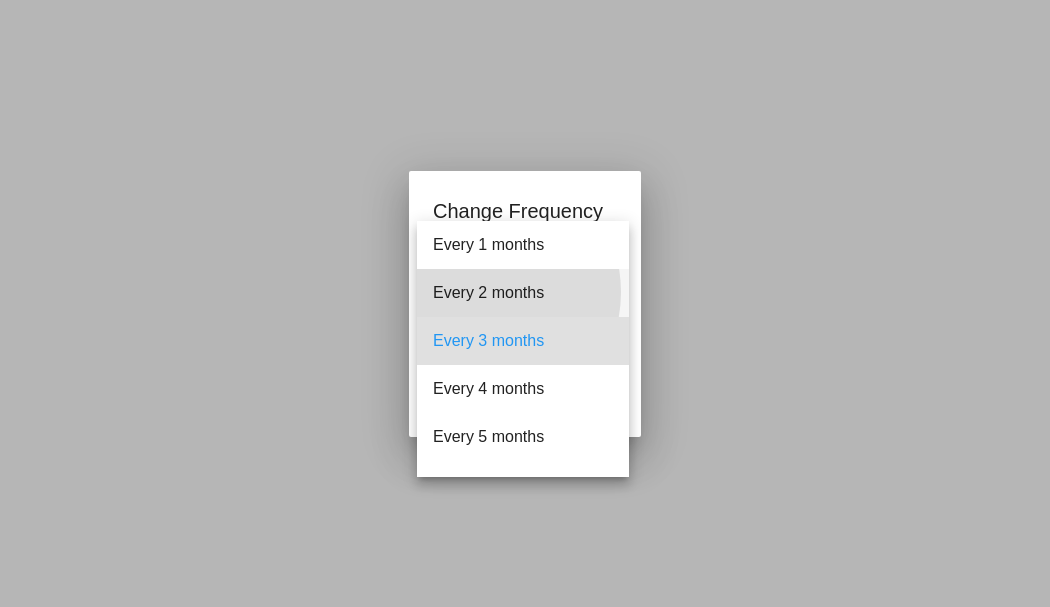 click on "Every 2 months" at bounding box center (523, 293) 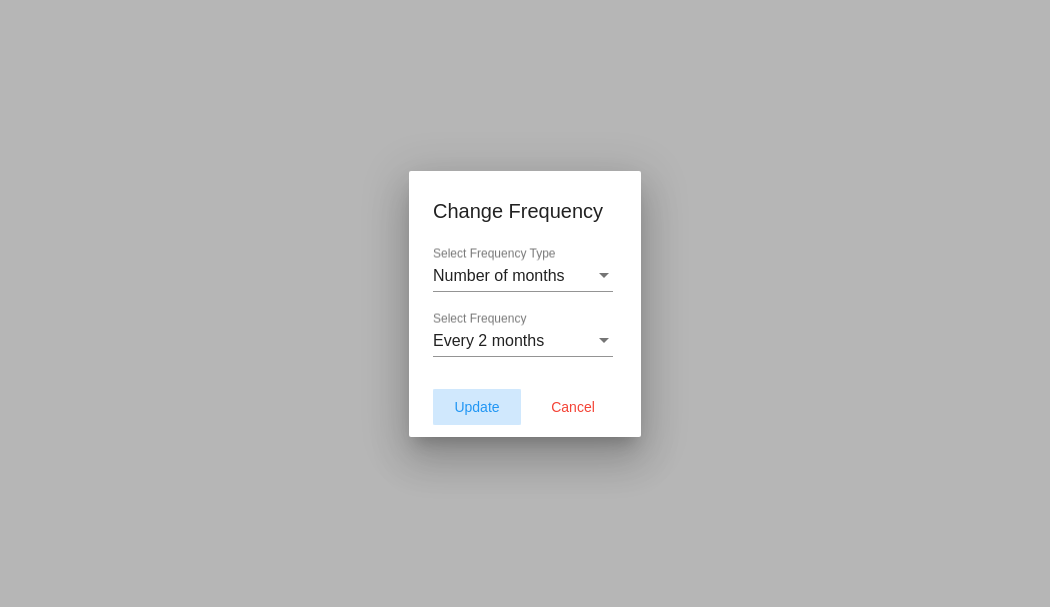 click on "Update" 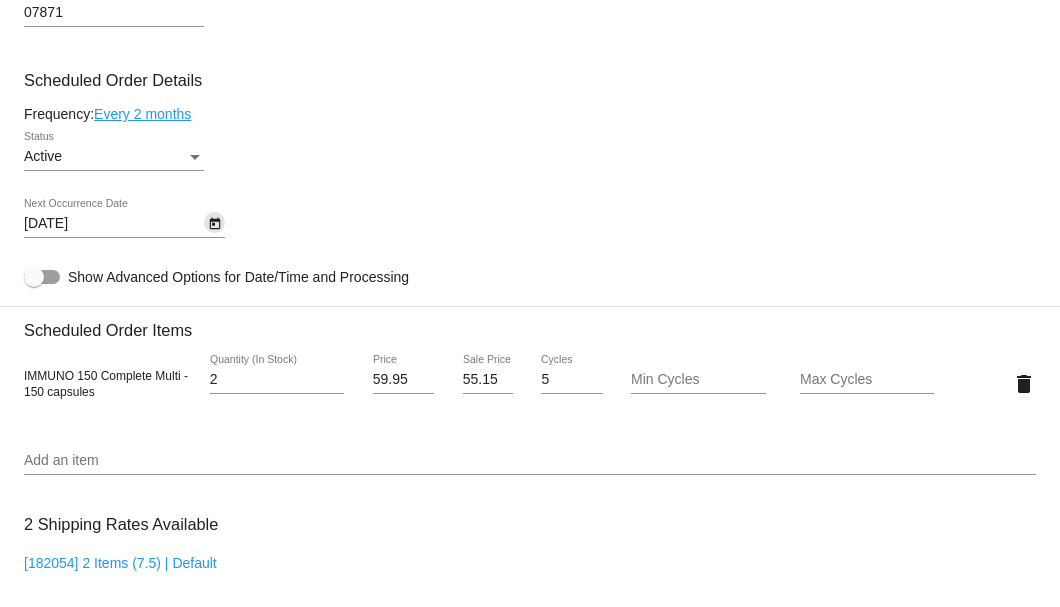 click 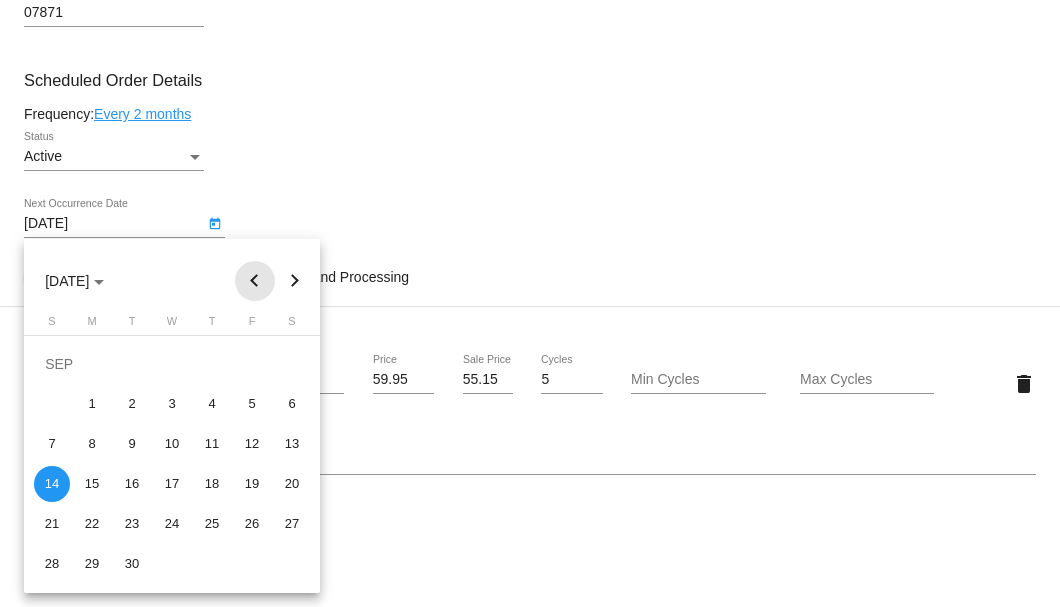 click at bounding box center (255, 281) 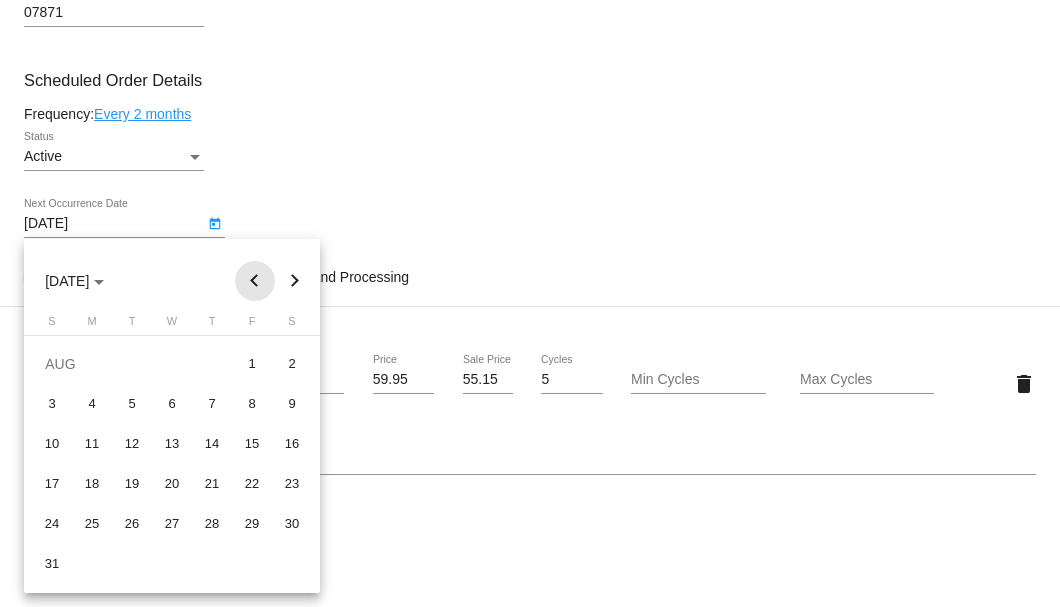 click at bounding box center [255, 281] 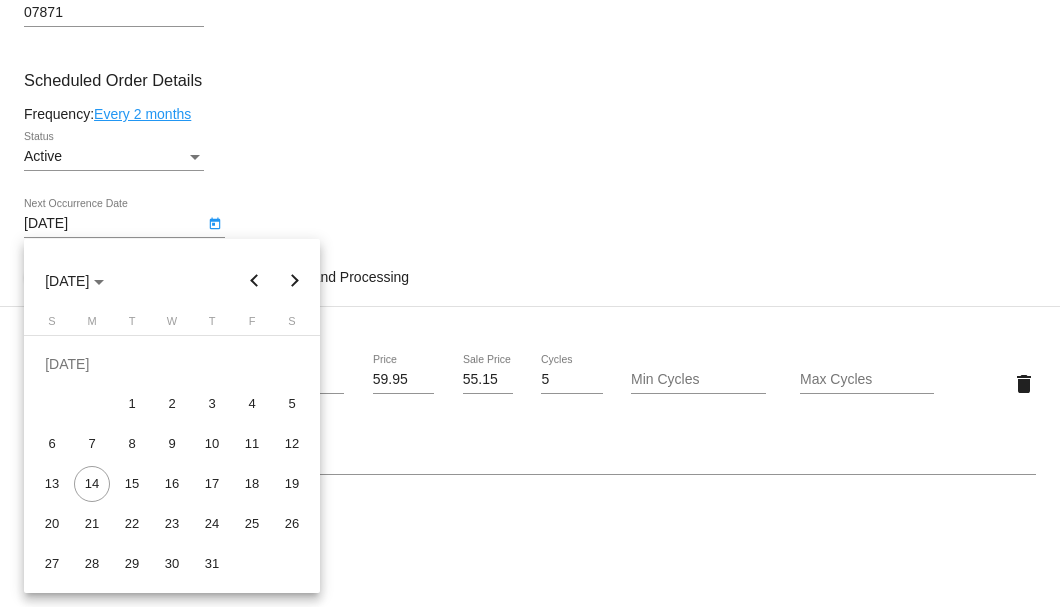 click on "15" at bounding box center (132, 484) 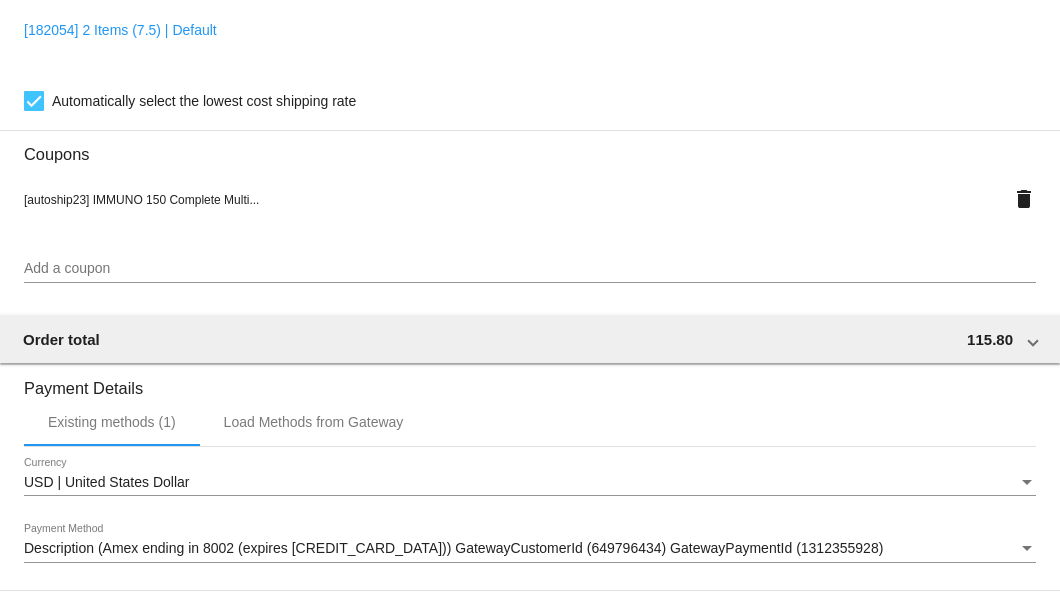 scroll, scrollTop: 1930, scrollLeft: 0, axis: vertical 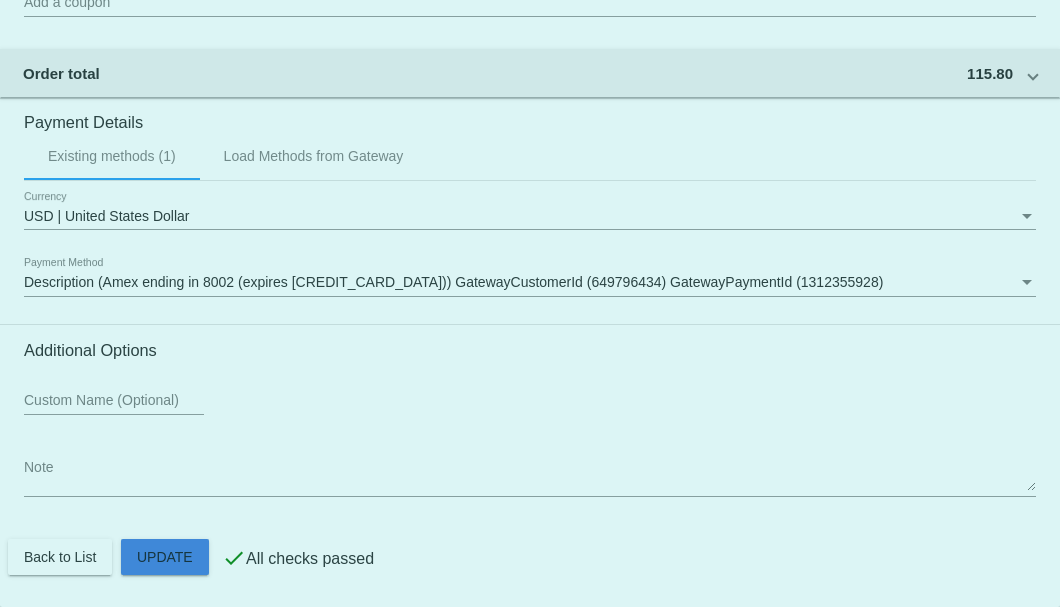click on "Customer
3980197: Glen Wilk
glen_wilk@att.net
Customer Shipping
Enter Shipping Address Select A Saved Address (0)
Jennifer
Shipping First Name
Wilk
Shipping Last Name
US | USA
Shipping Country
10 Continental Drive
Shipping Street 1
Shipping Street 2
Sparta
Shipping City
NJ | New Jersey
Shipping State
07871
Shipping Postcode
Scheduled Order Details
Frequency:
Every 2 months
Active
Status
2" 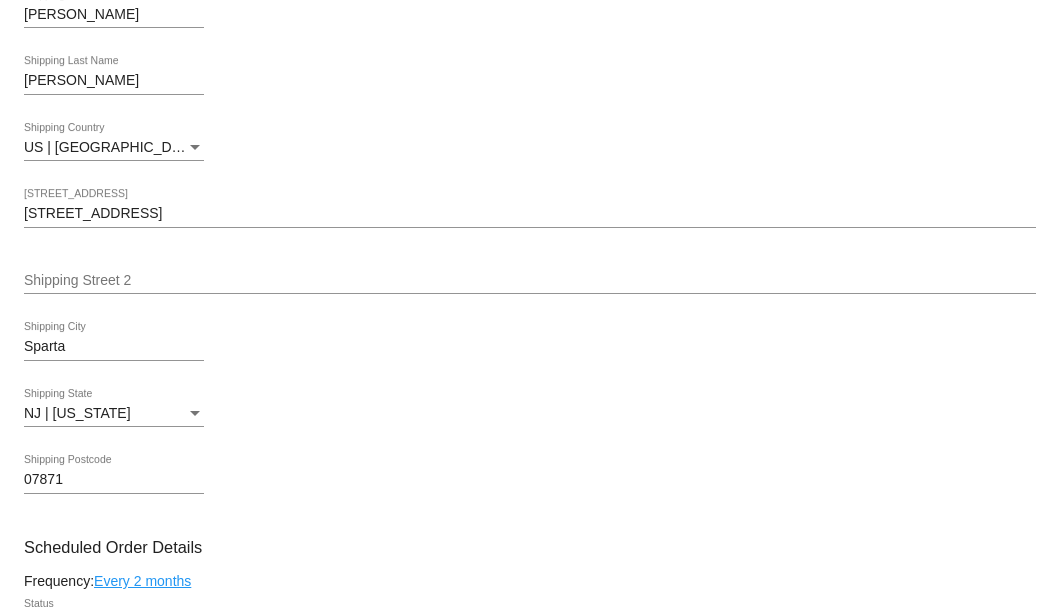 scroll, scrollTop: 863, scrollLeft: 0, axis: vertical 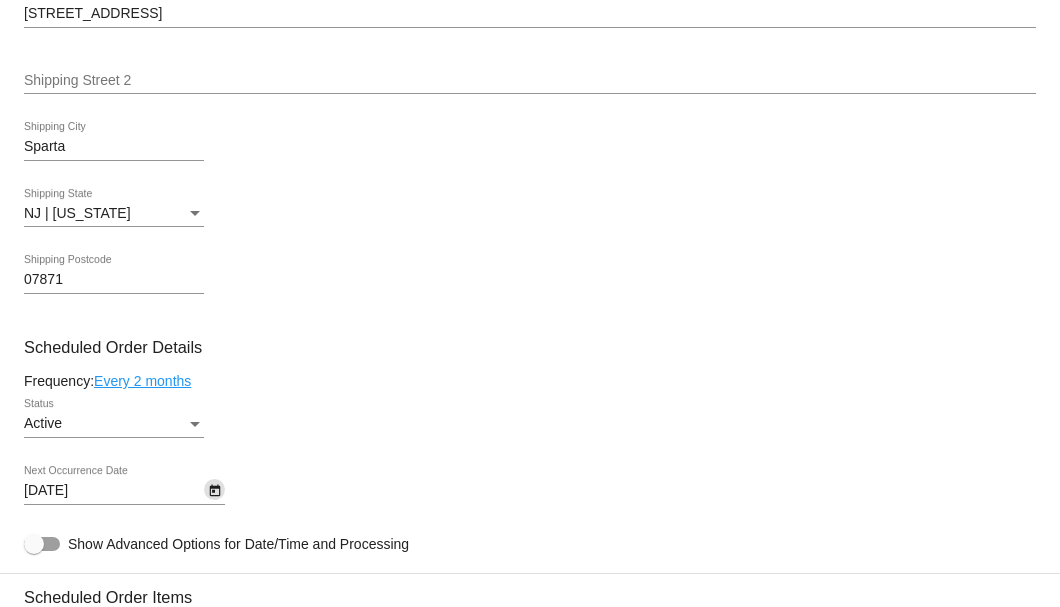 click on "Every 2 months" 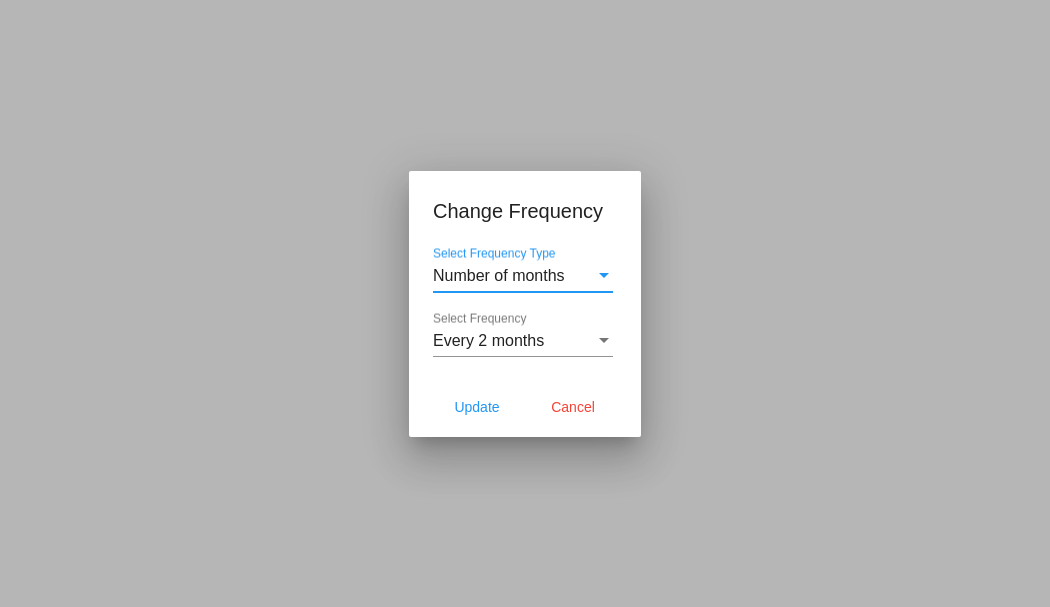 click on "Every 2 months" at bounding box center (488, 340) 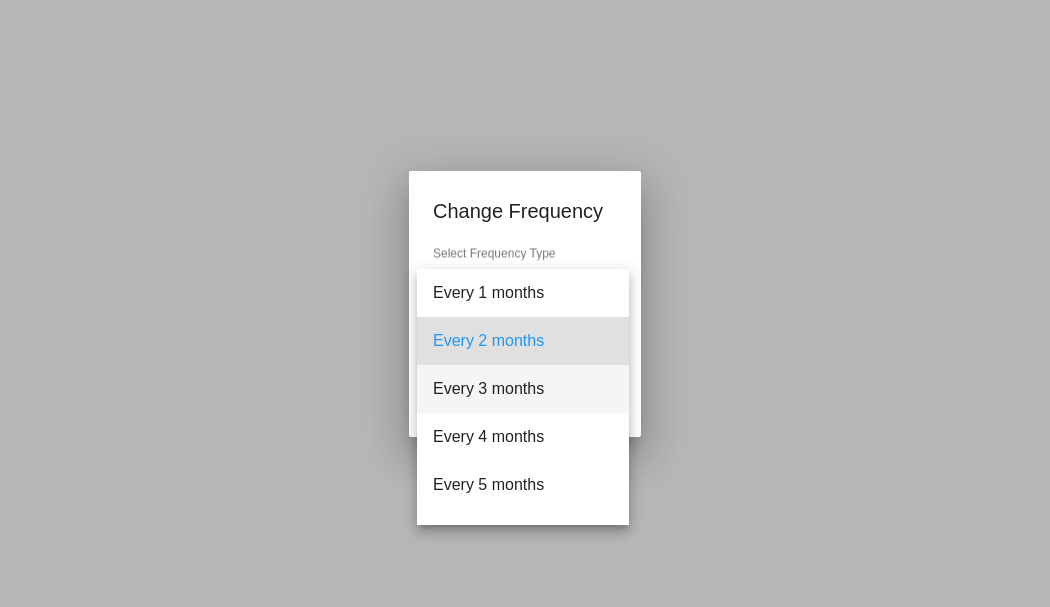 click on "Every 3 months" at bounding box center [523, 389] 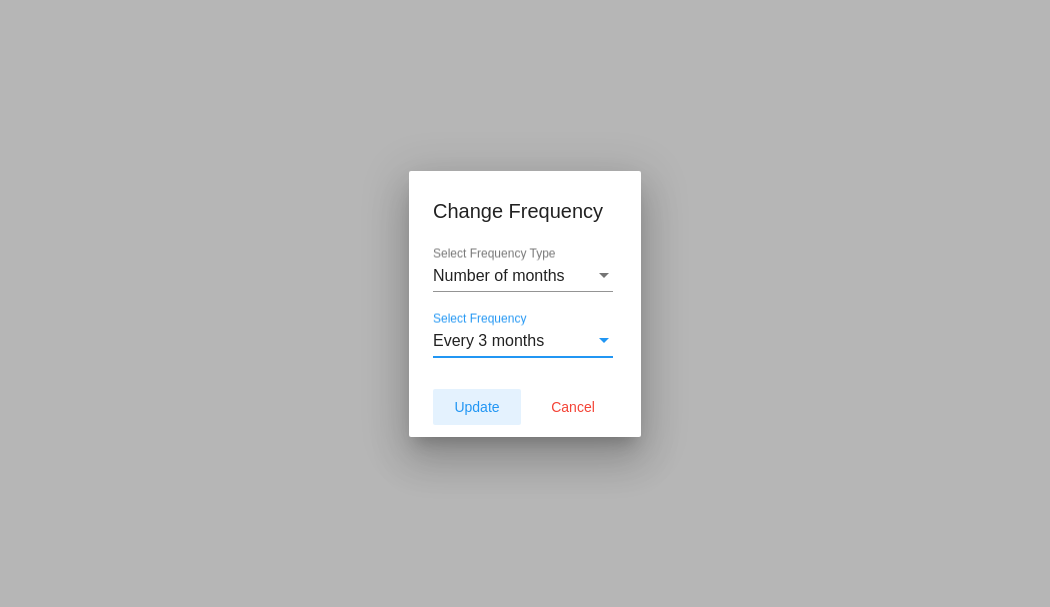 click on "Update" 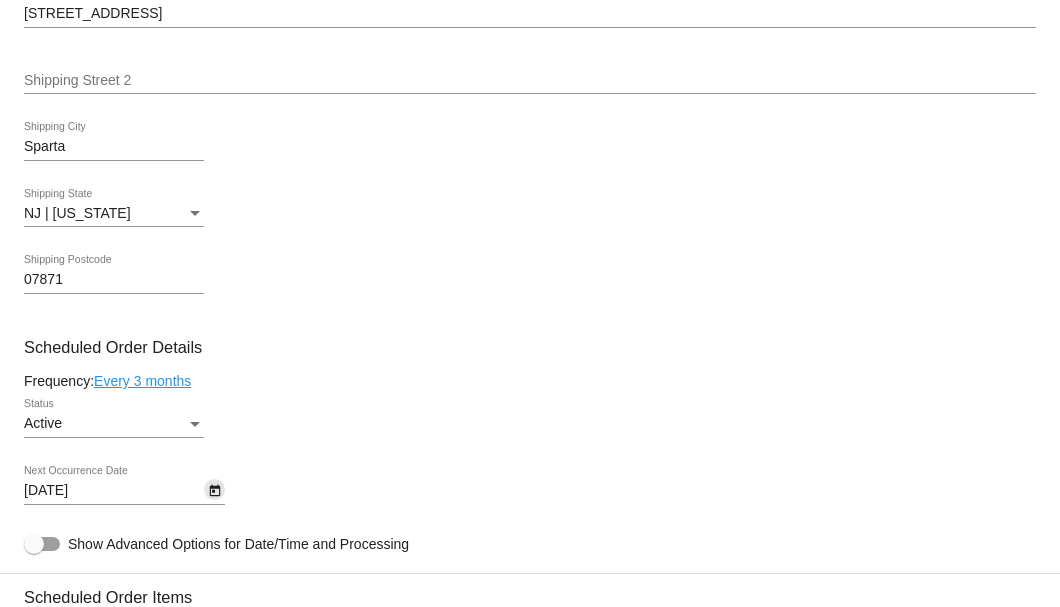 click 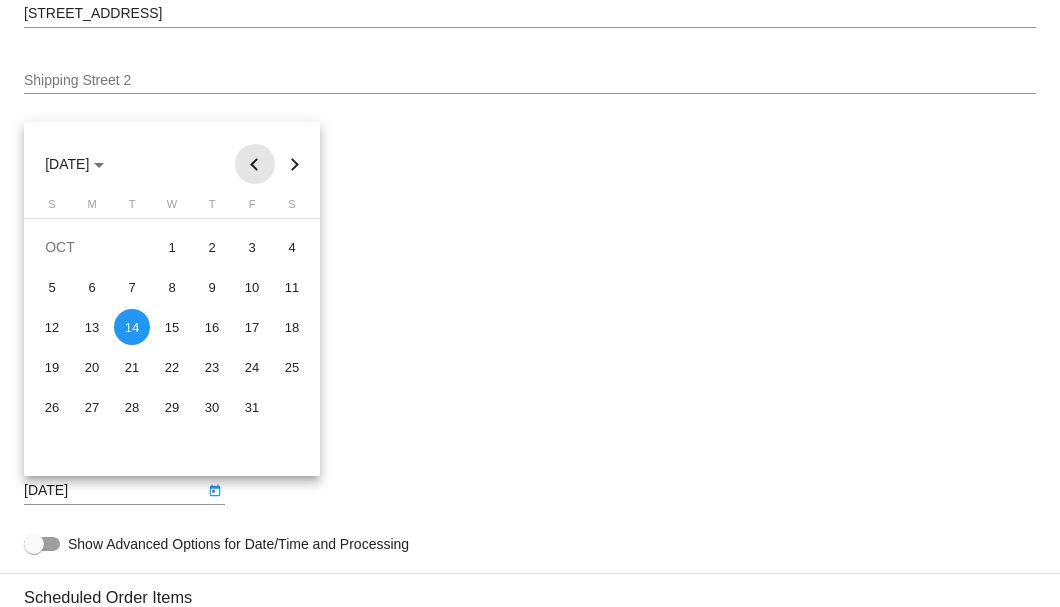 click at bounding box center [255, 164] 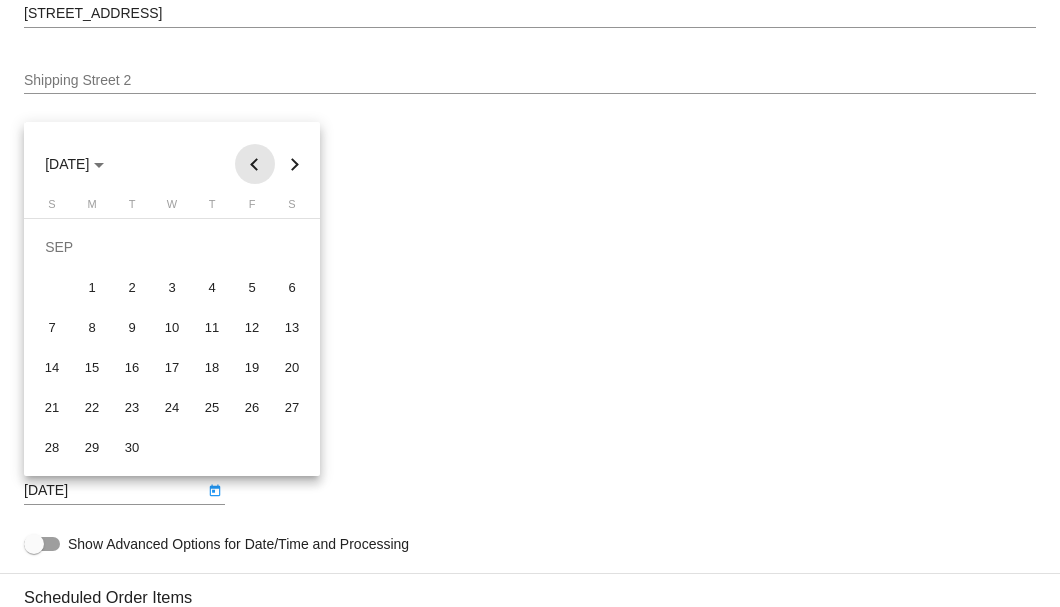click at bounding box center [255, 164] 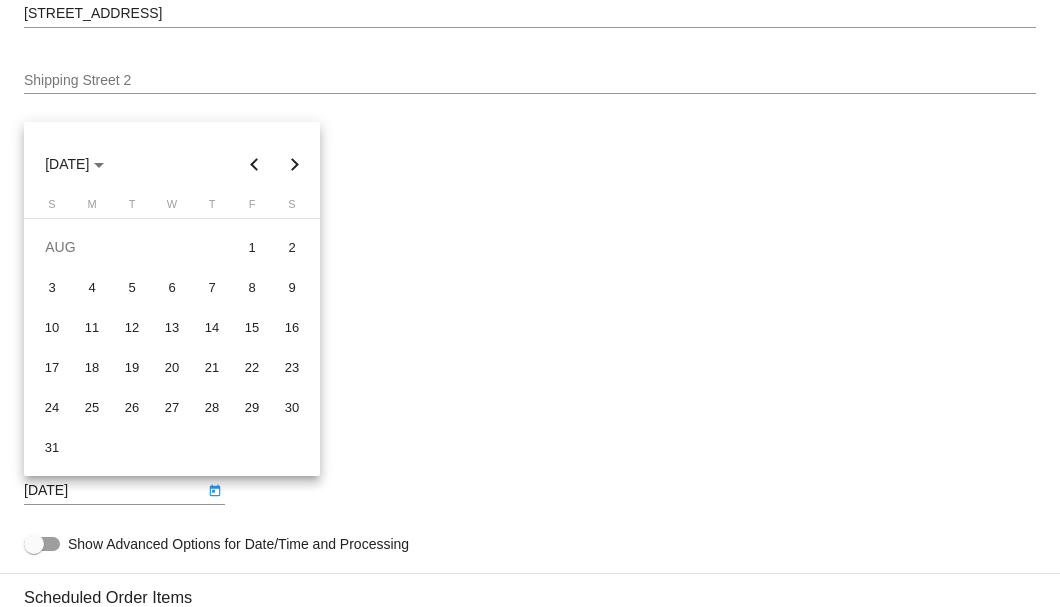 click at bounding box center [255, 164] 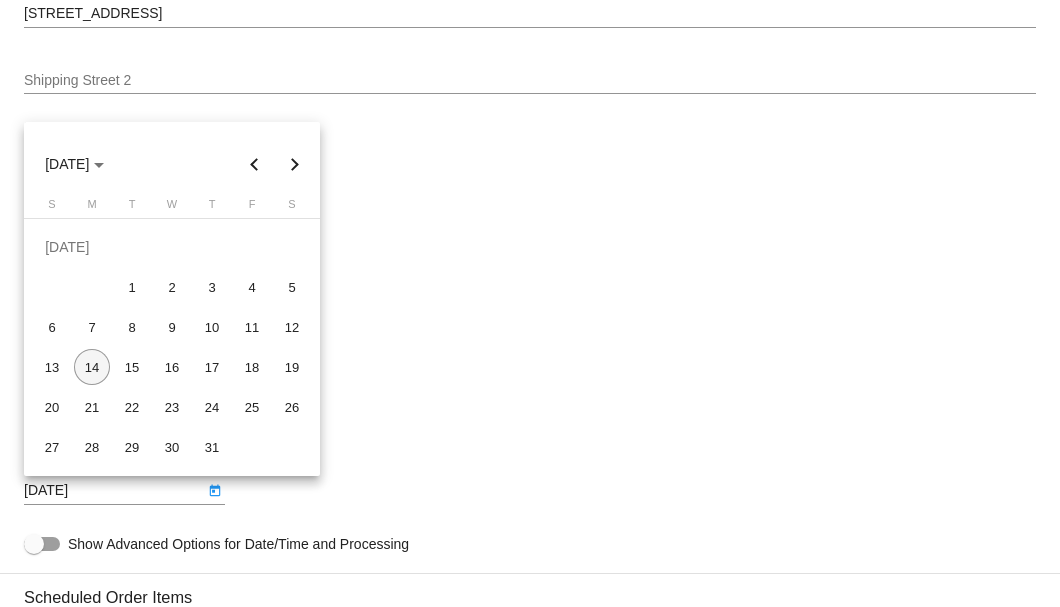 click on "14" at bounding box center (92, 367) 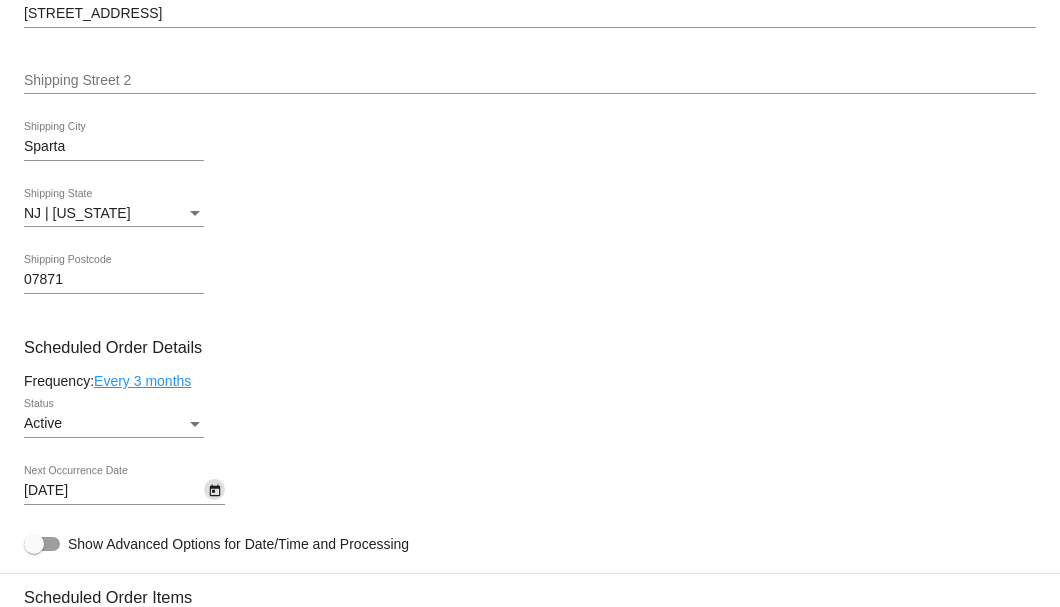 scroll, scrollTop: 930, scrollLeft: 0, axis: vertical 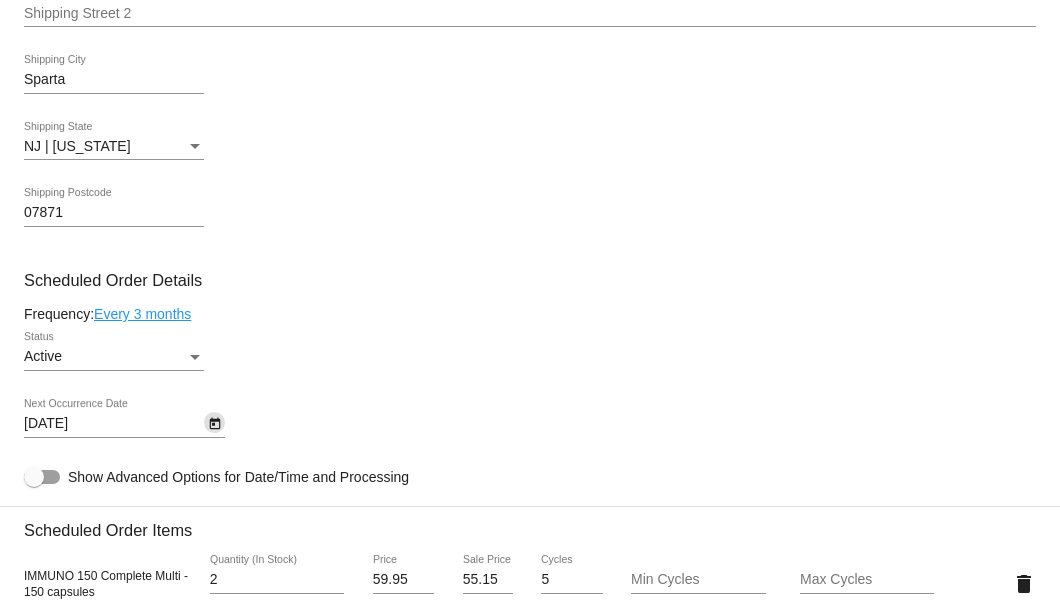 click on "Every 3 months" 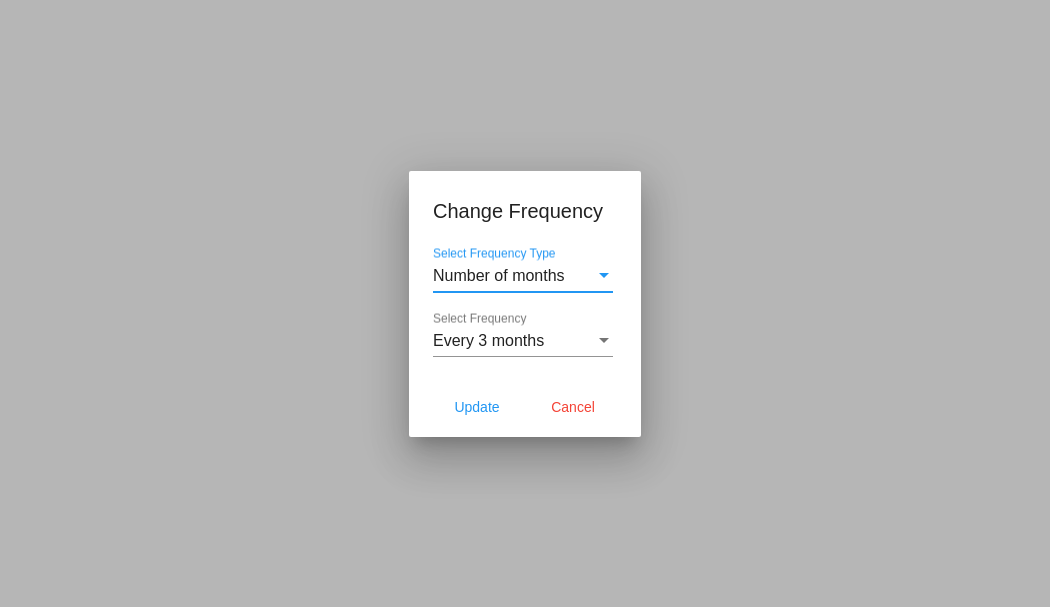 click on "Every 3 months
Select Frequency" at bounding box center [523, 334] 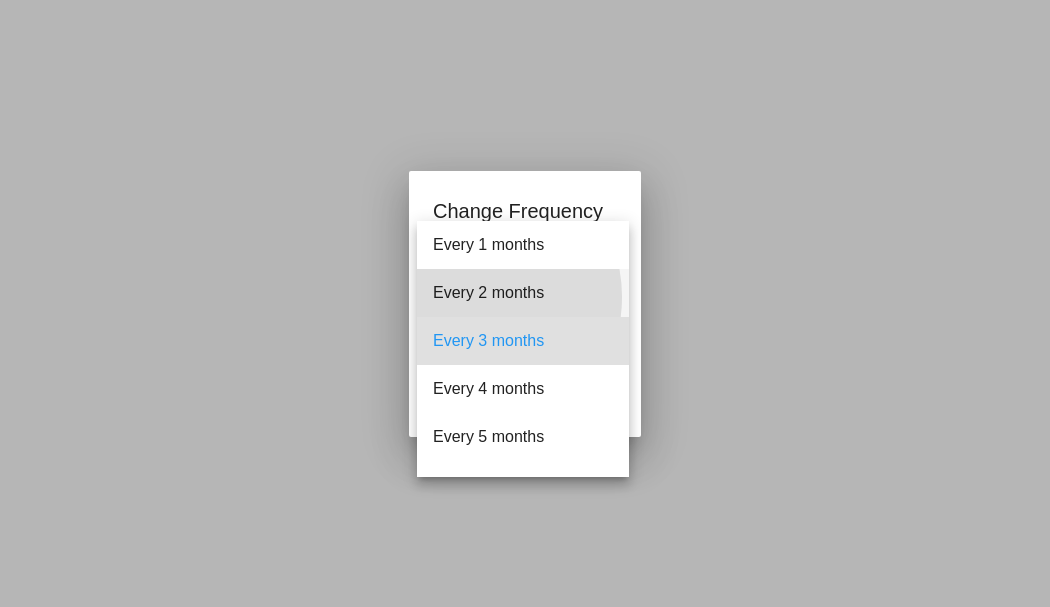 click on "Every 2 months" at bounding box center (523, 293) 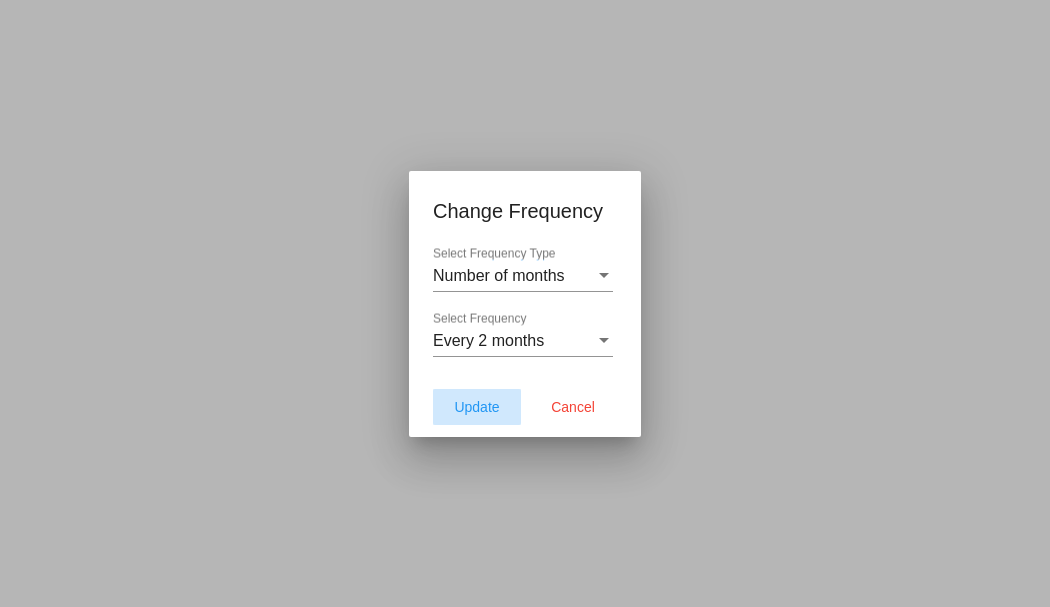 click on "Update" 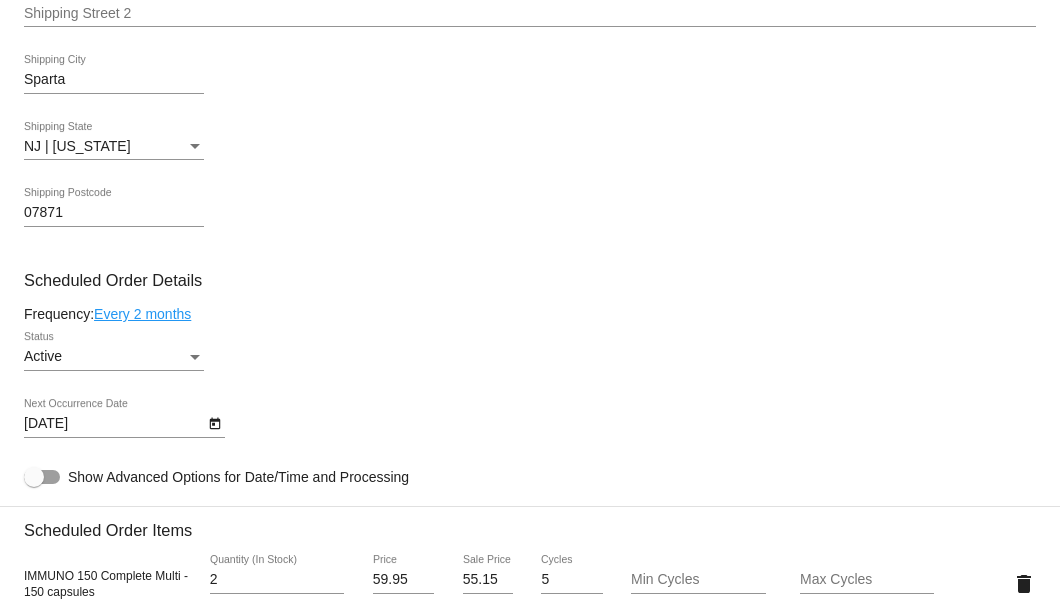 click 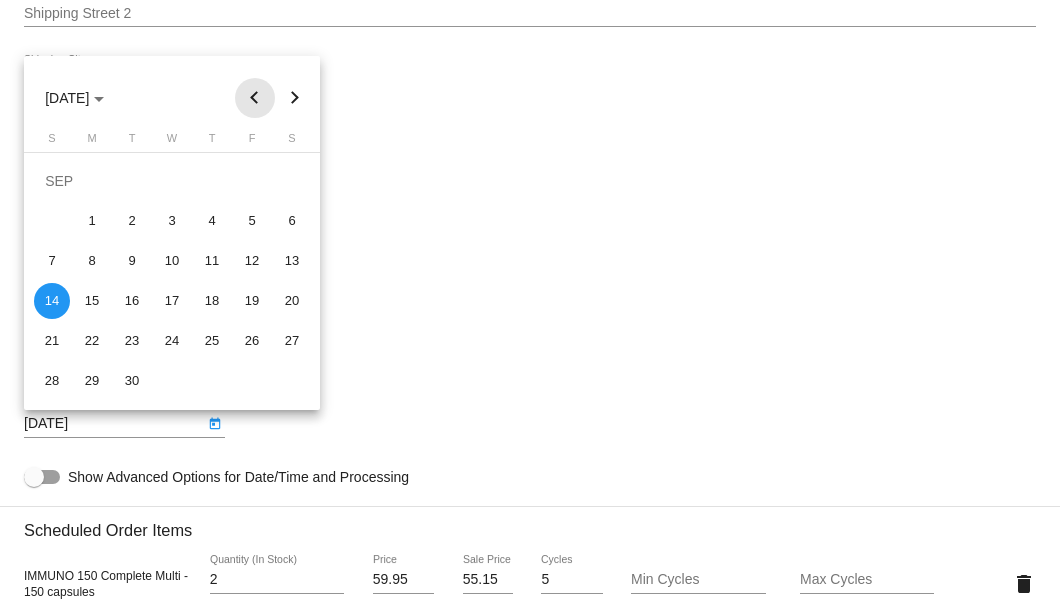 click at bounding box center [255, 98] 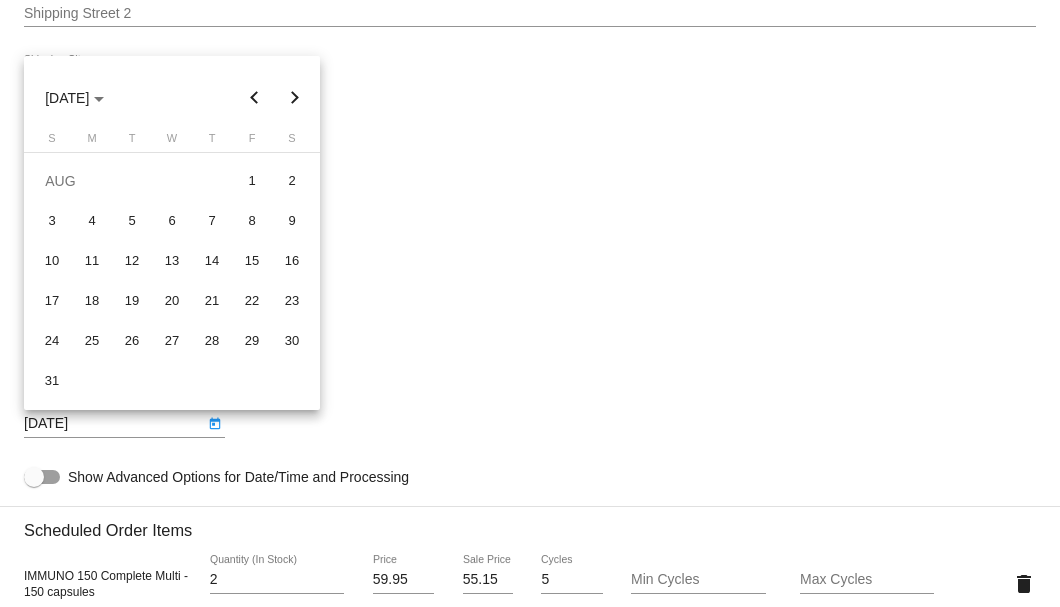 click at bounding box center [255, 98] 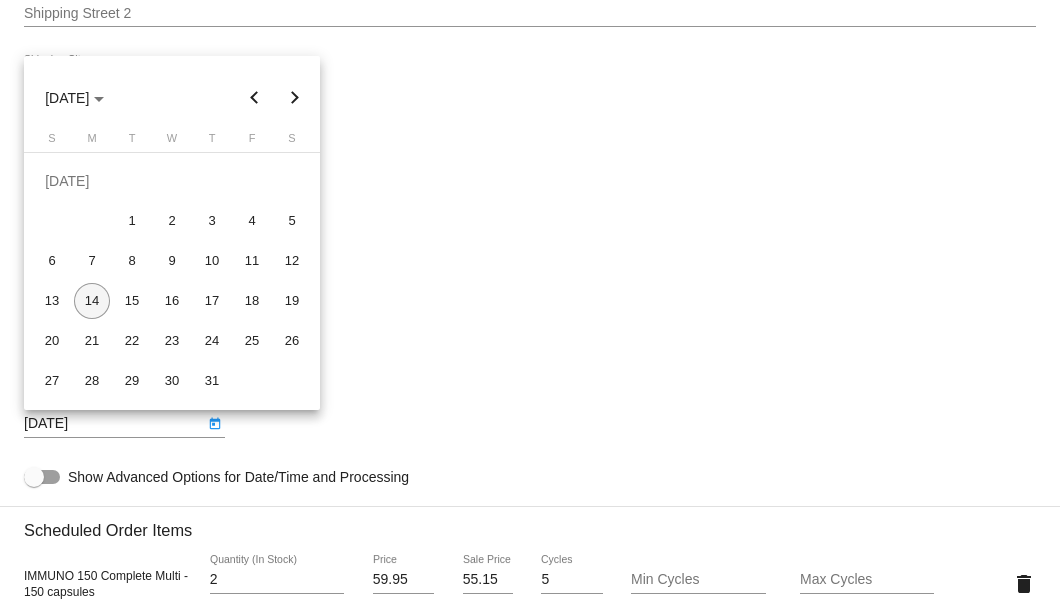 click on "14" at bounding box center (92, 301) 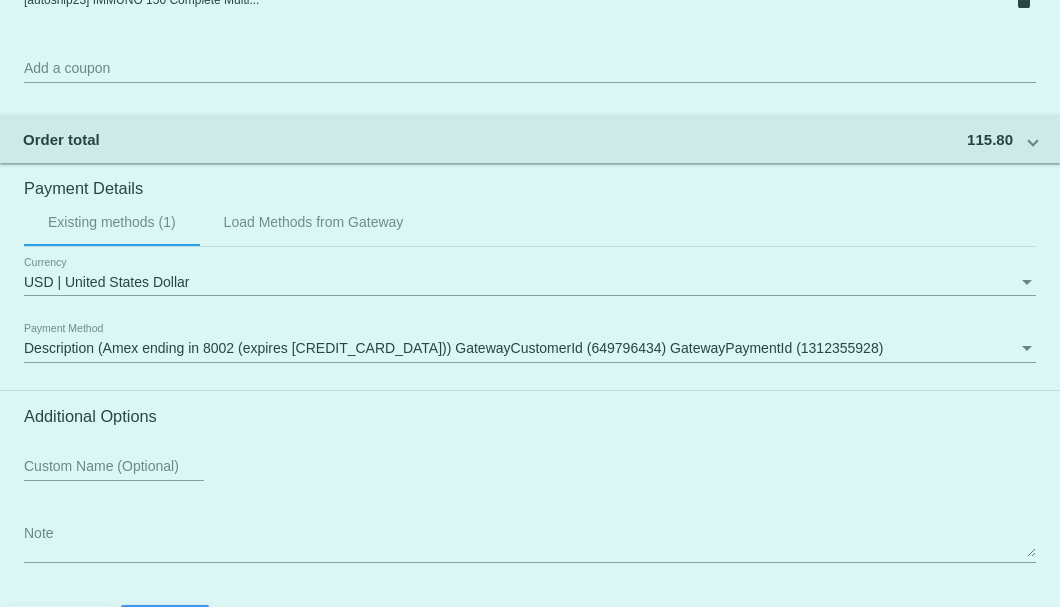 scroll, scrollTop: 1930, scrollLeft: 0, axis: vertical 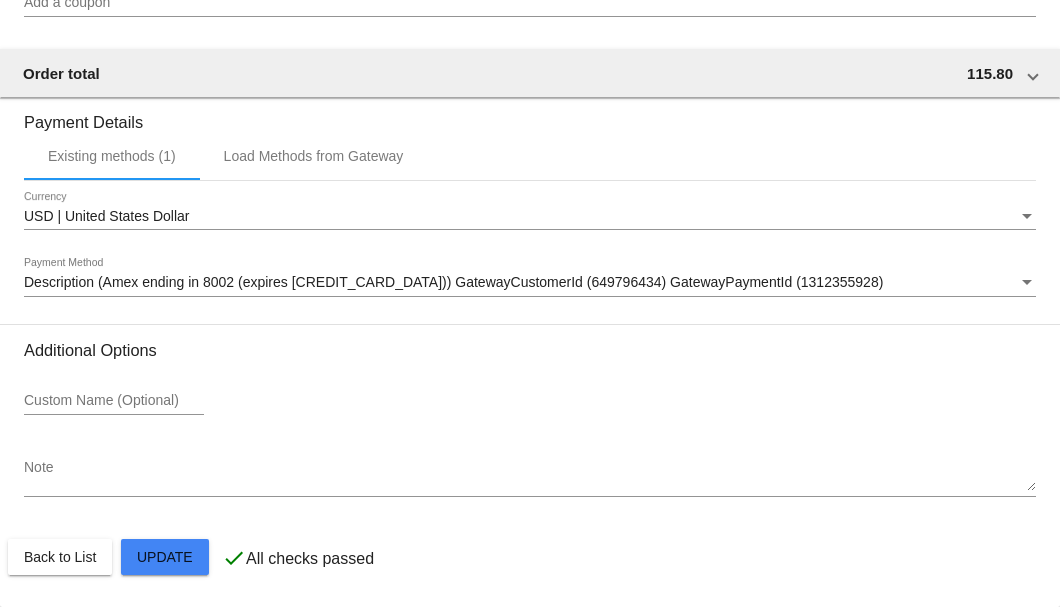 click on "Customer
3980197: [PERSON_NAME]
[EMAIL_ADDRESS][DOMAIN_NAME]
Customer Shipping
Enter Shipping Address Select A Saved Address (0)
[PERSON_NAME] First Name
[PERSON_NAME]
Shipping Last Name
[GEOGRAPHIC_DATA] | [GEOGRAPHIC_DATA]
Shipping Country
[STREET_ADDRESS]
[STREET_ADDRESS]
Sparta
Shipping City
[GEOGRAPHIC_DATA] | [US_STATE]
Shipping State
07871
Shipping Postcode
Scheduled Order Details
Frequency:
Every 2 months
Active
Status
2" 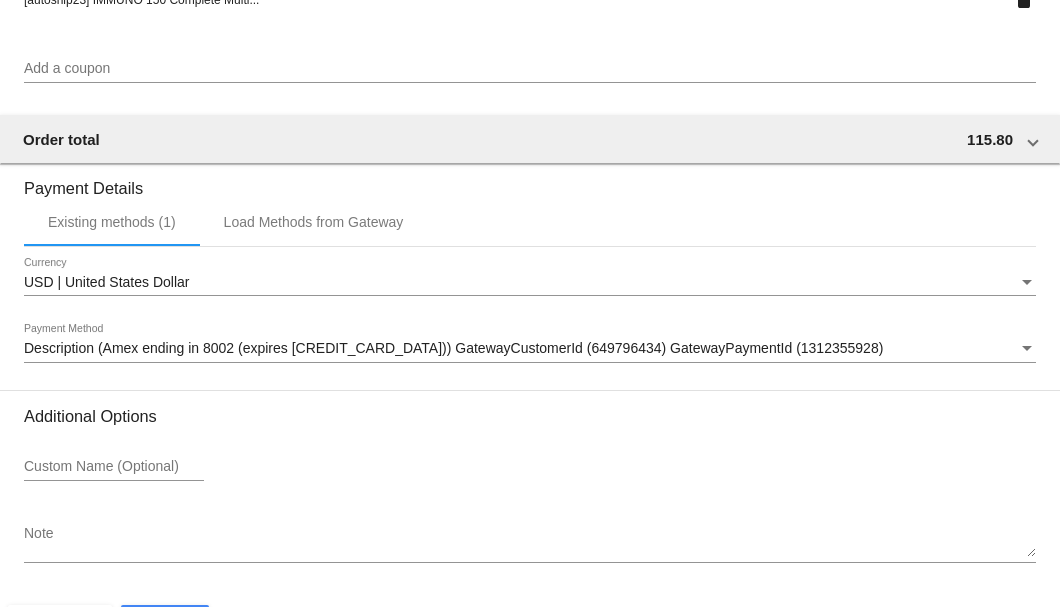 scroll, scrollTop: 1930, scrollLeft: 0, axis: vertical 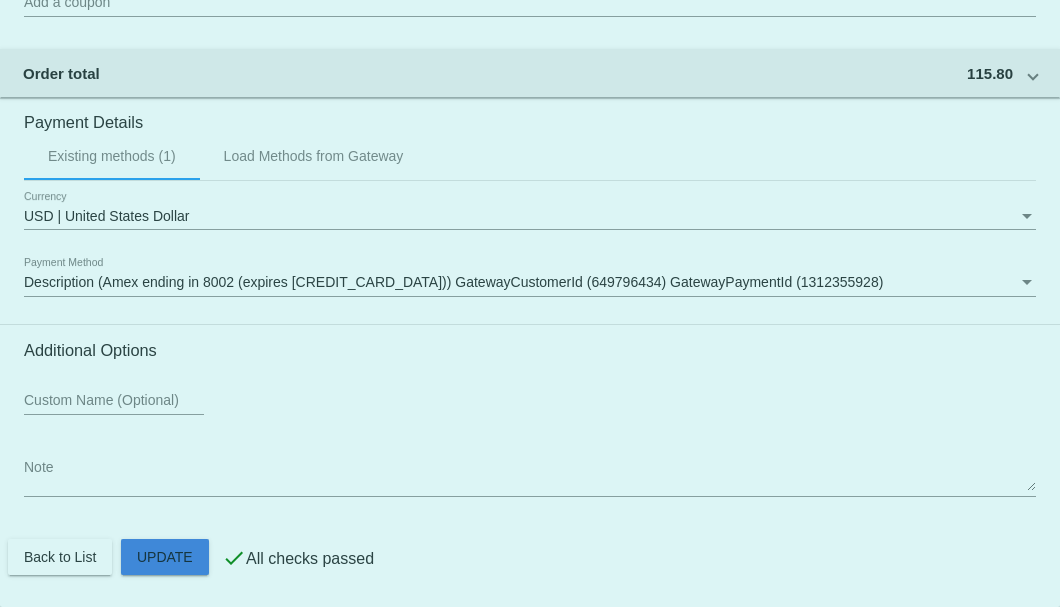 click on "Customer
3980197: [PERSON_NAME]
[EMAIL_ADDRESS][DOMAIN_NAME]
Customer Shipping
Enter Shipping Address Select A Saved Address (0)
[PERSON_NAME] First Name
[PERSON_NAME]
Shipping Last Name
[GEOGRAPHIC_DATA] | [GEOGRAPHIC_DATA]
Shipping Country
[STREET_ADDRESS]
[STREET_ADDRESS]
Sparta
Shipping City
[GEOGRAPHIC_DATA] | [US_STATE]
Shipping State
07871
Shipping Postcode
Scheduled Order Details
Frequency:
Every 2 months
Active
Status
2" 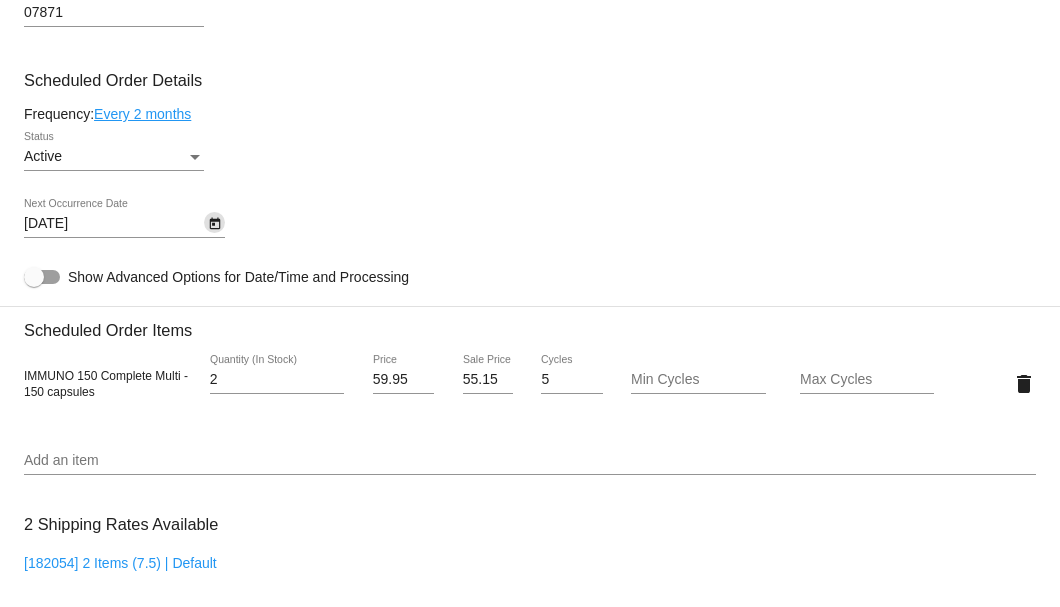 scroll, scrollTop: 930, scrollLeft: 0, axis: vertical 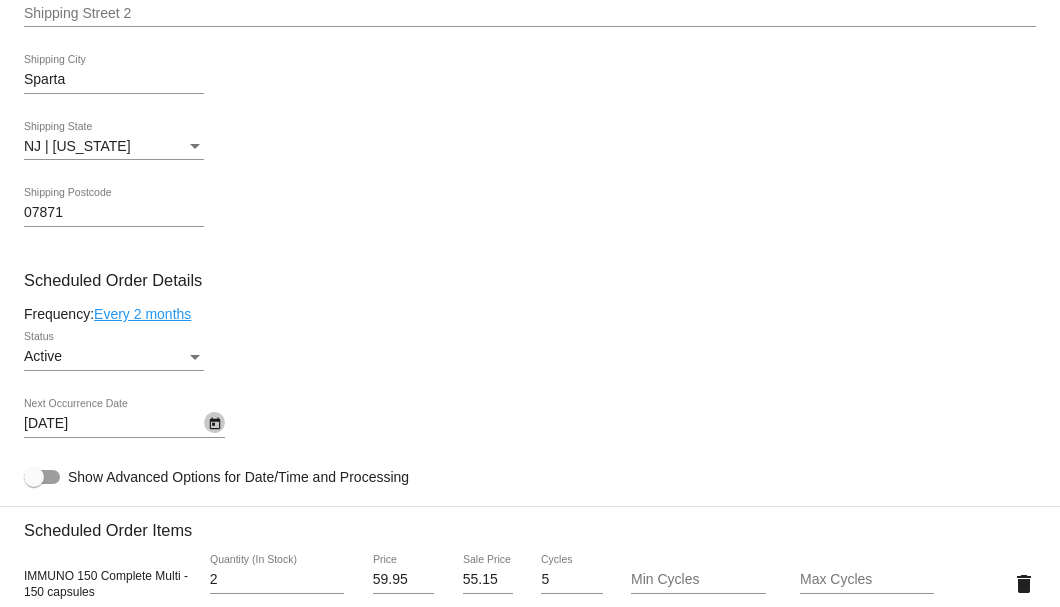 click 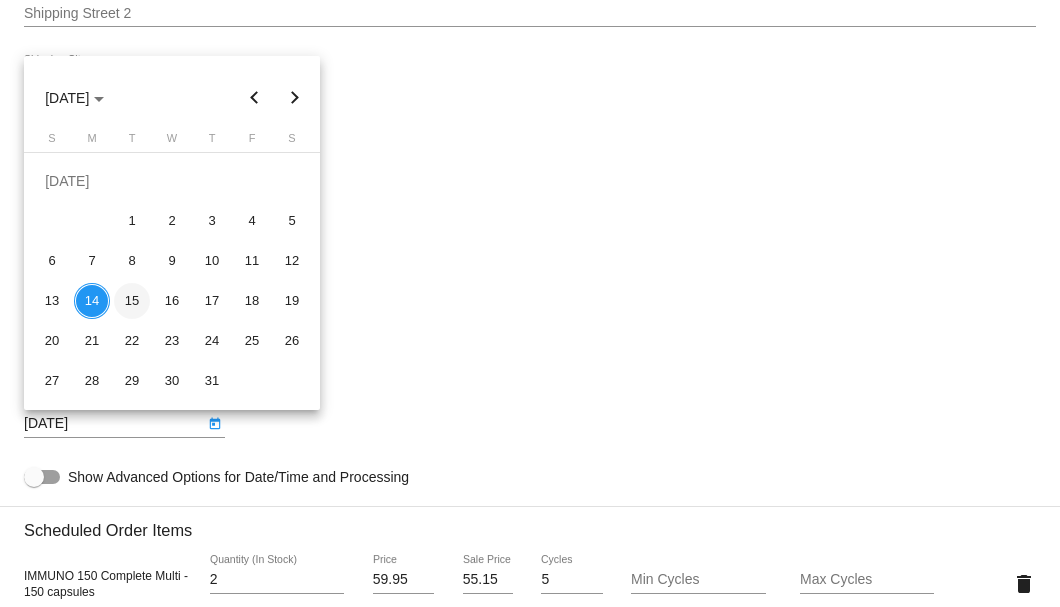 click on "15" at bounding box center [132, 301] 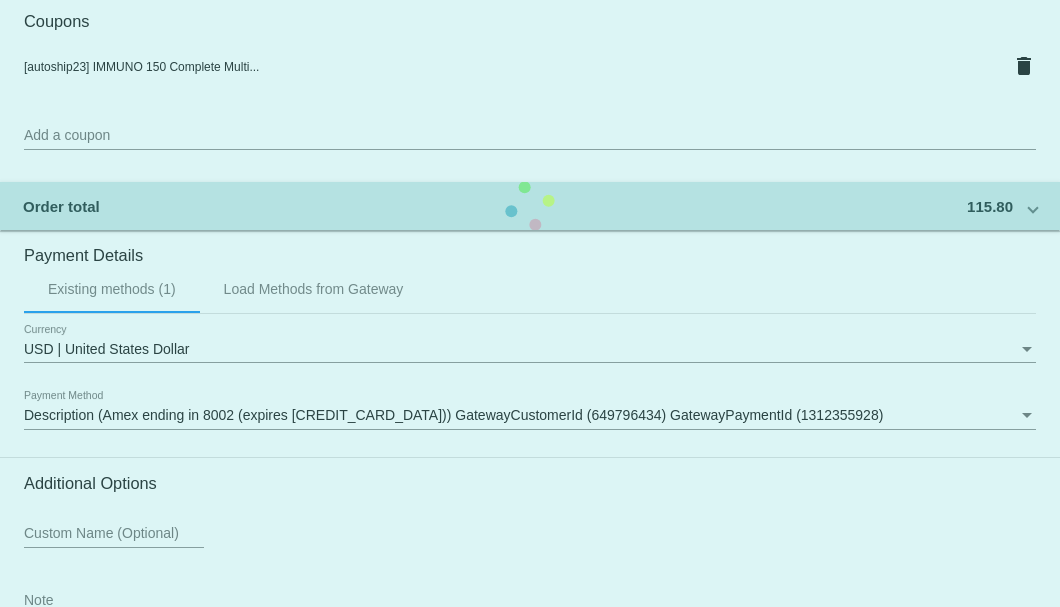 scroll, scrollTop: 1930, scrollLeft: 0, axis: vertical 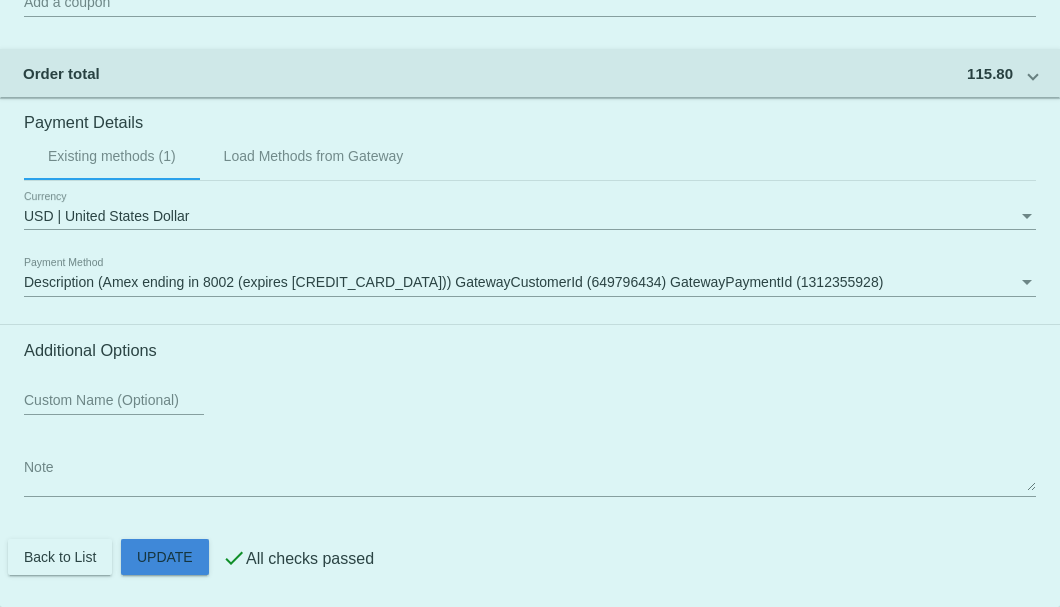click on "Update" 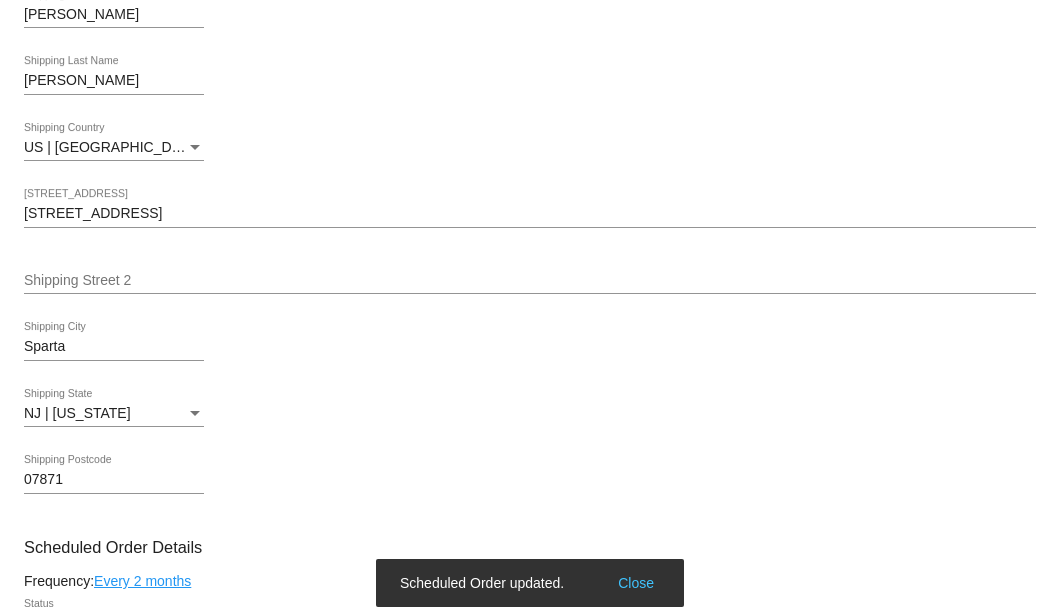 scroll, scrollTop: 396, scrollLeft: 0, axis: vertical 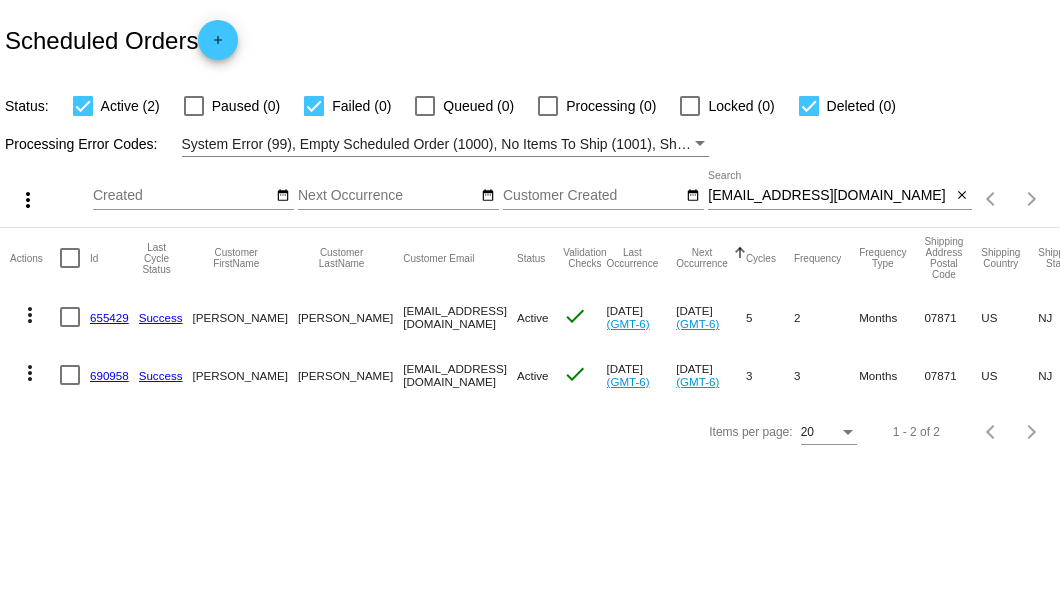 click on "690958" 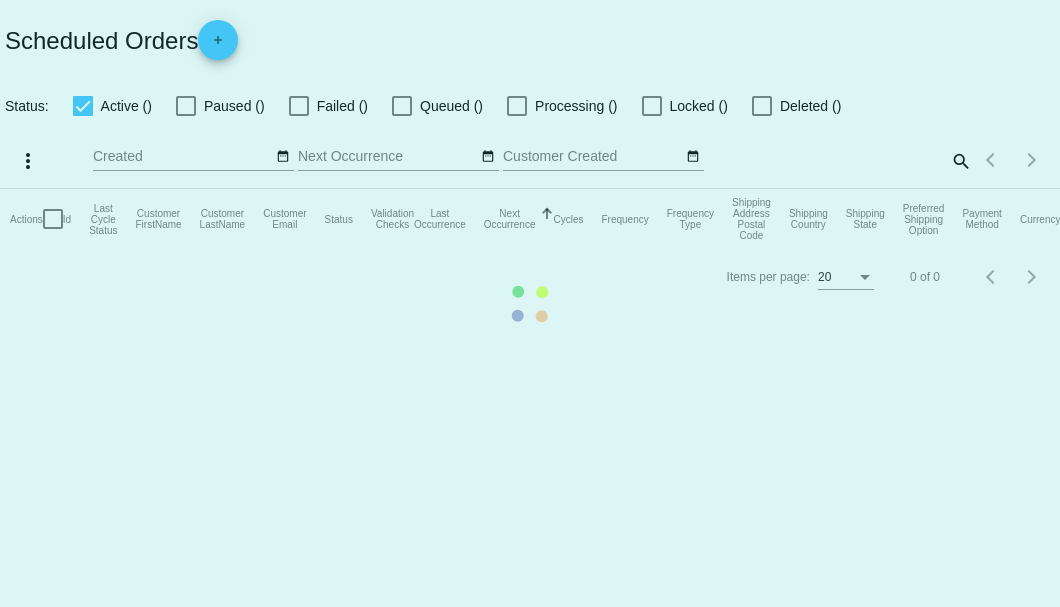 scroll, scrollTop: 0, scrollLeft: 0, axis: both 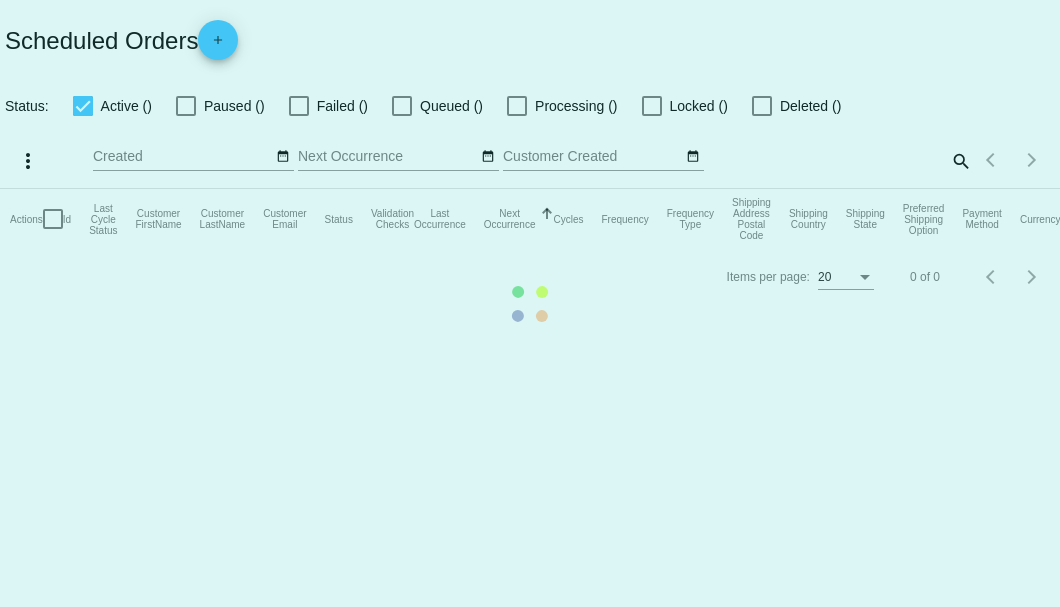 checkbox on "true" 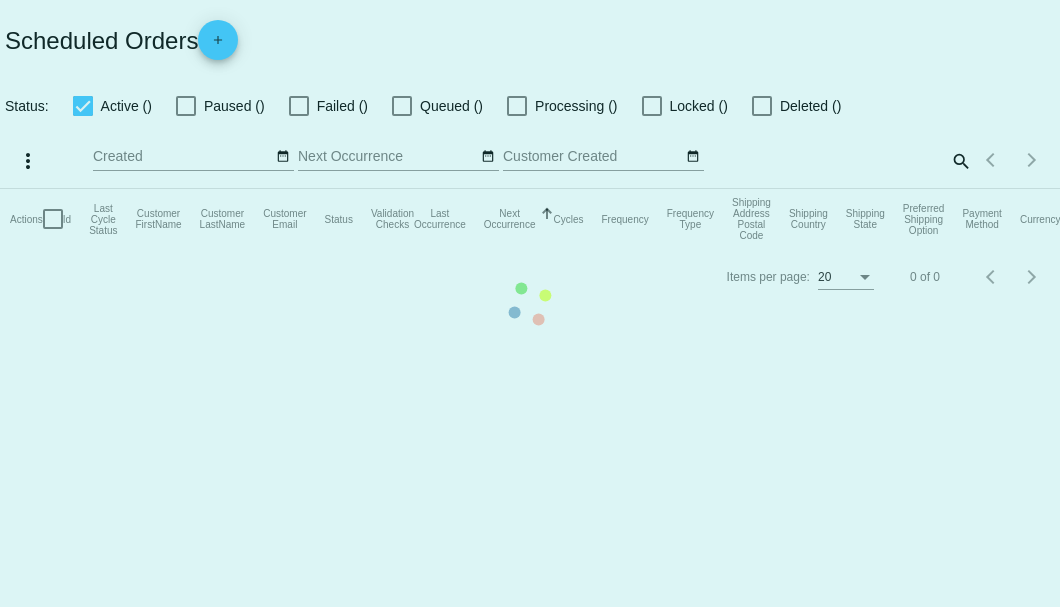 checkbox on "true" 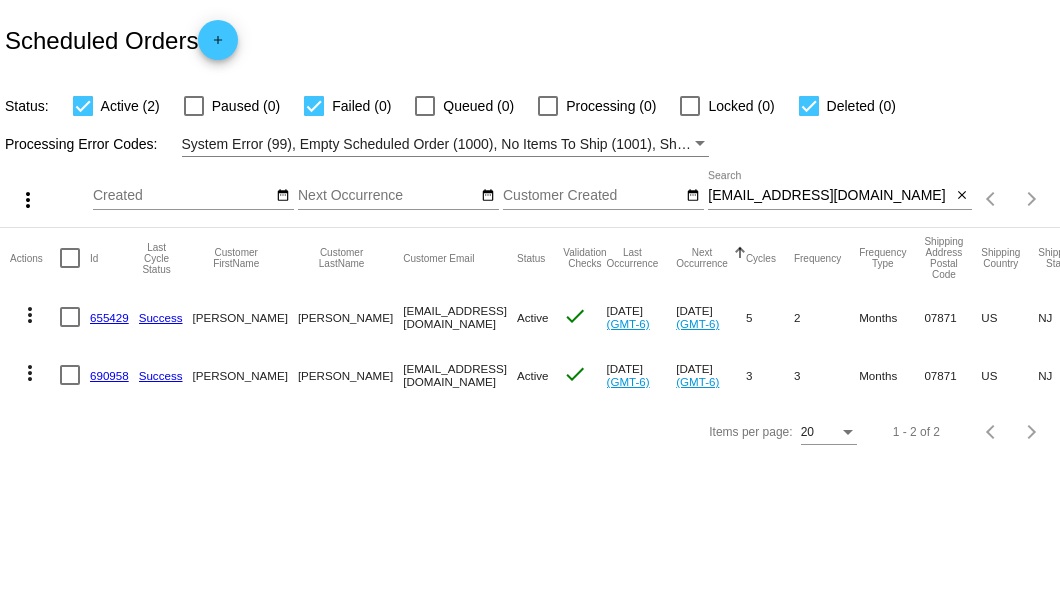 click on "690958" 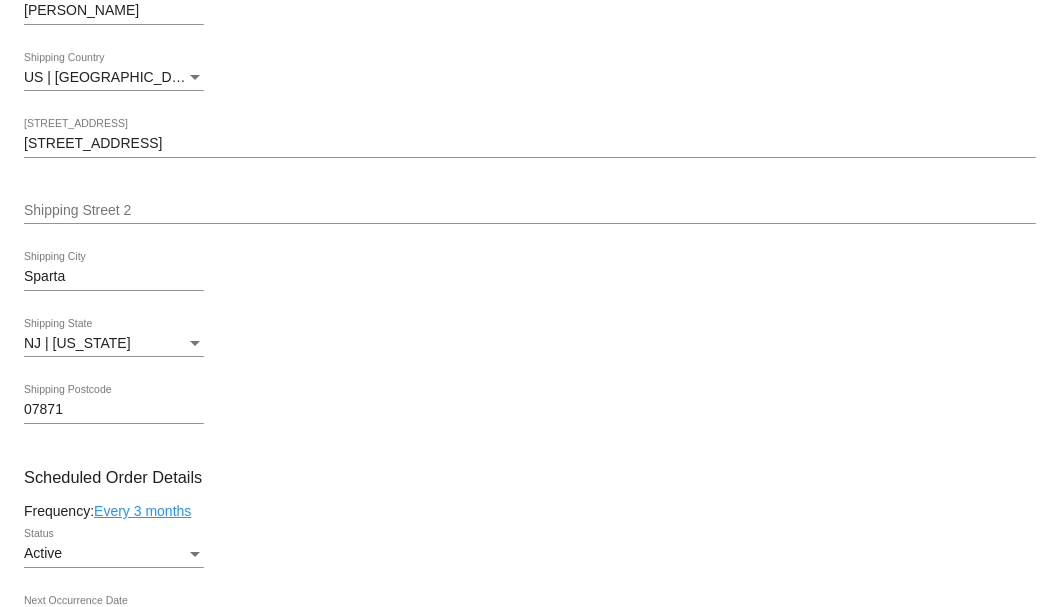 scroll, scrollTop: 1000, scrollLeft: 0, axis: vertical 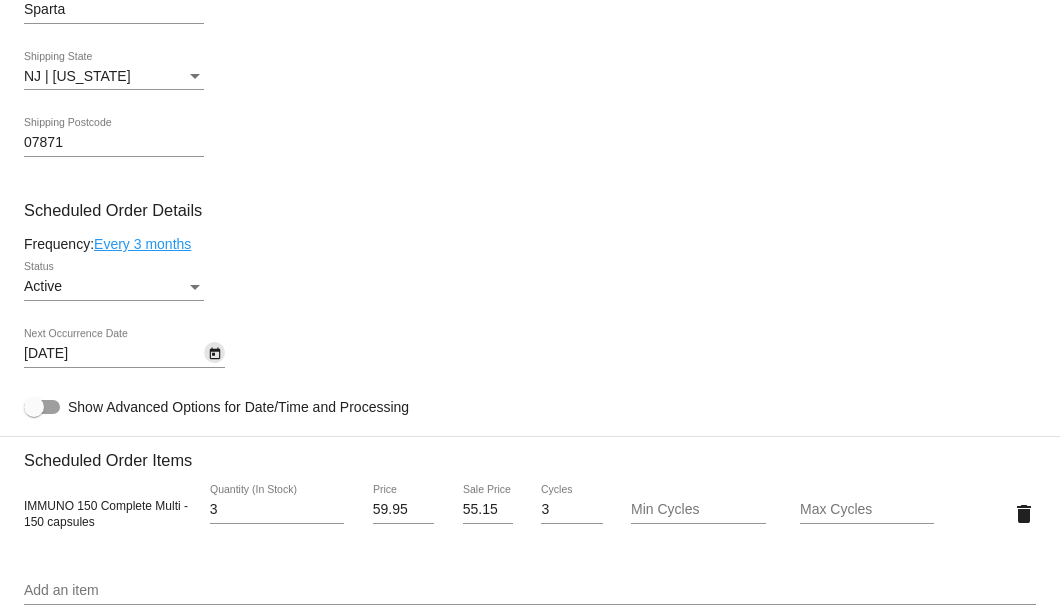 click 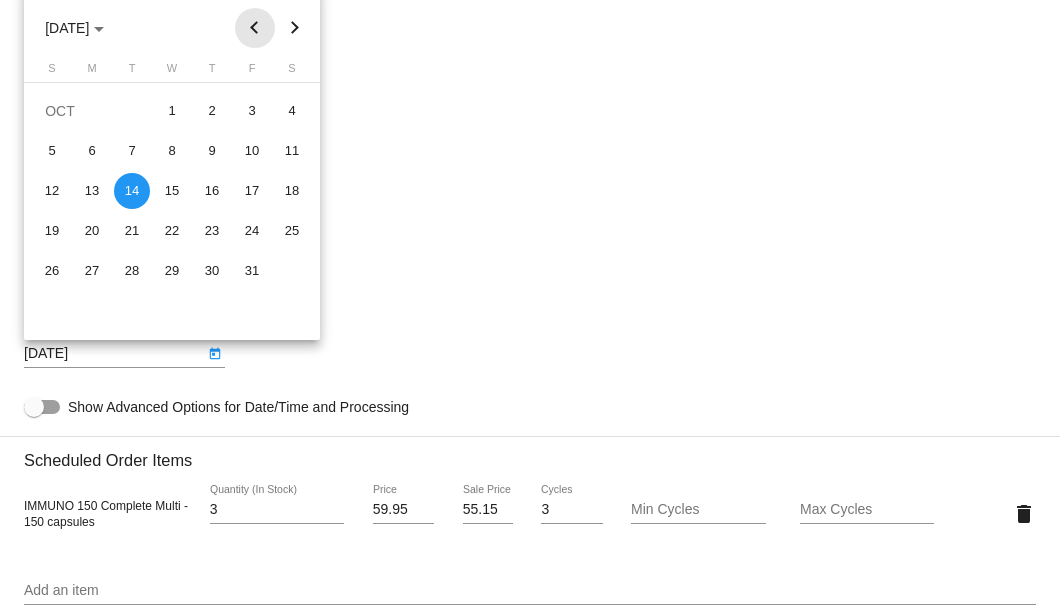 click at bounding box center [255, 28] 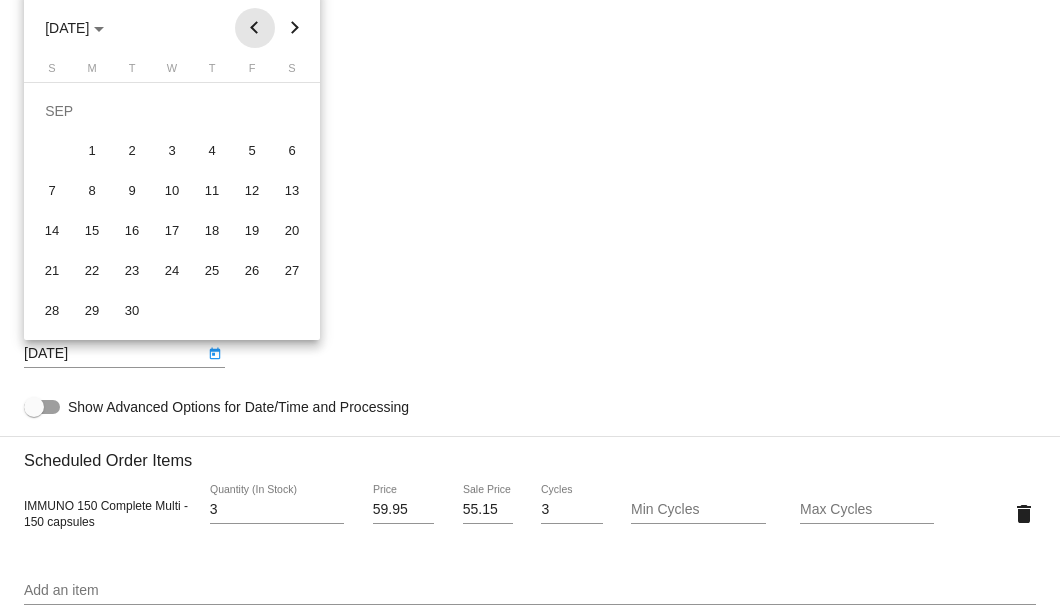 click at bounding box center (255, 28) 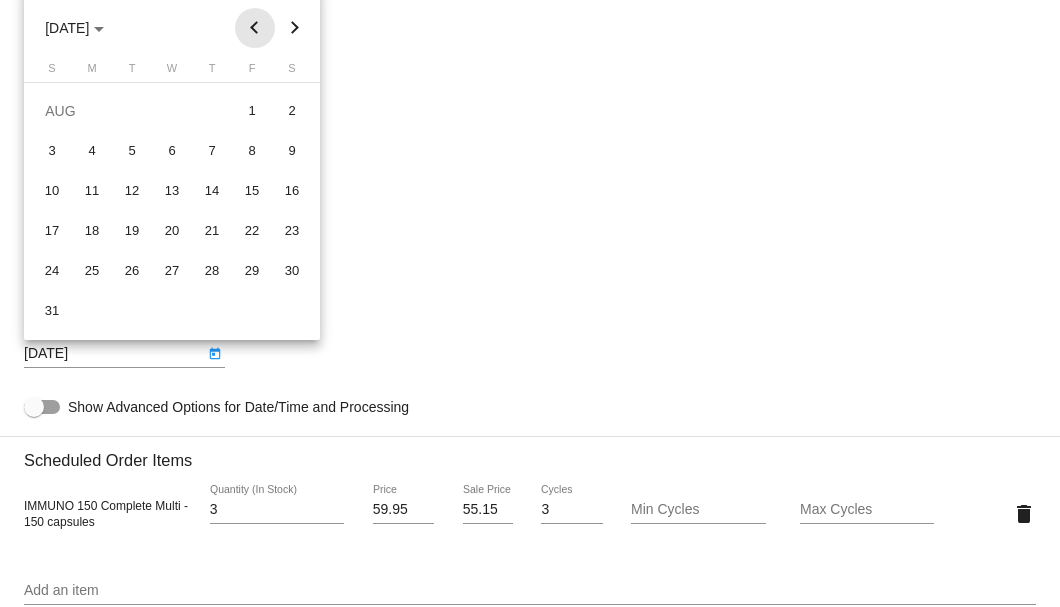 click at bounding box center (255, 28) 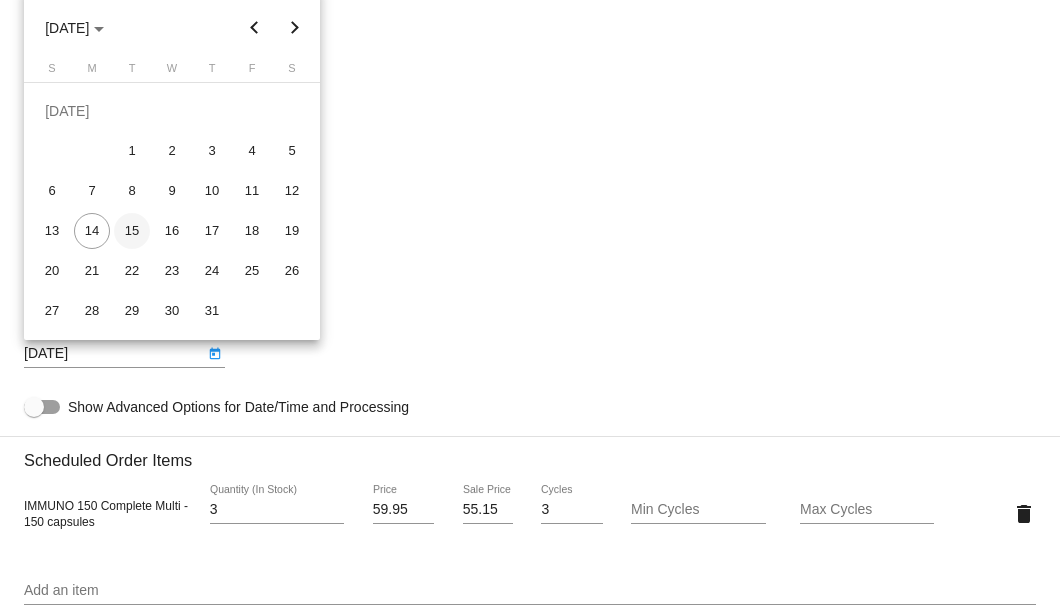 click on "15" at bounding box center (132, 231) 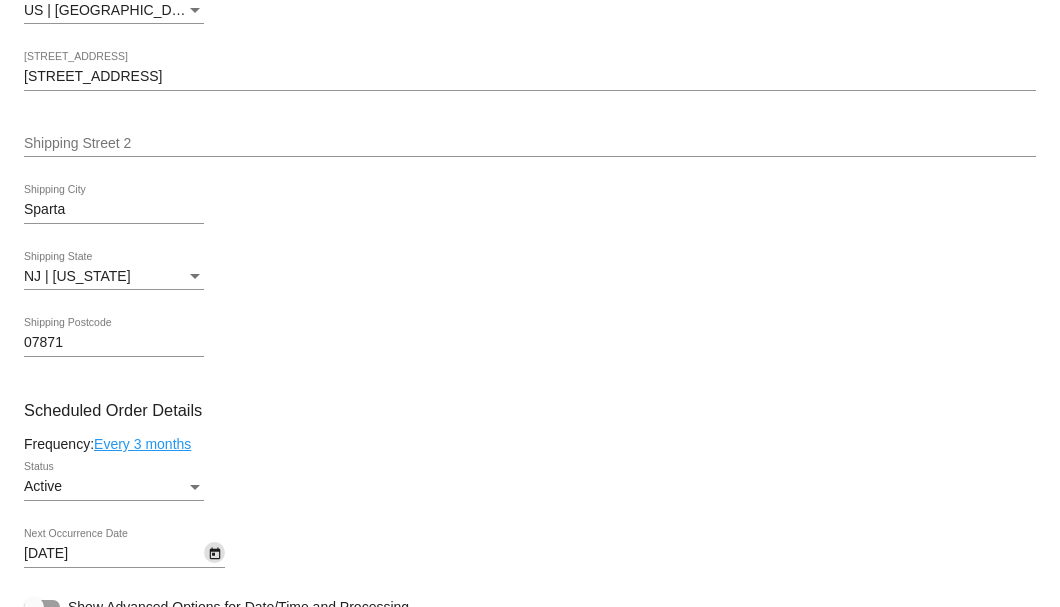 scroll, scrollTop: 1000, scrollLeft: 0, axis: vertical 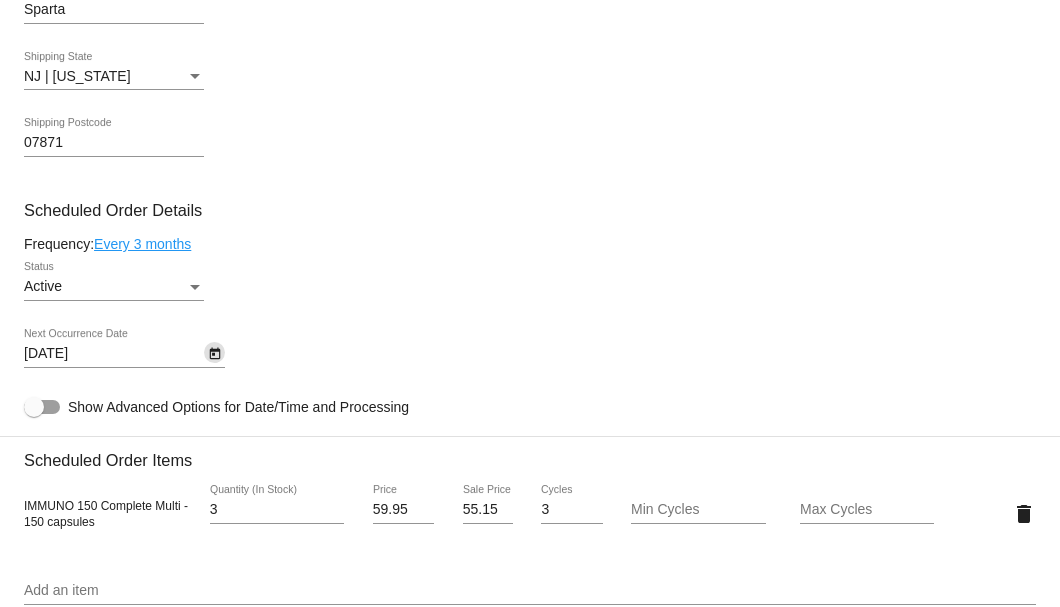 click 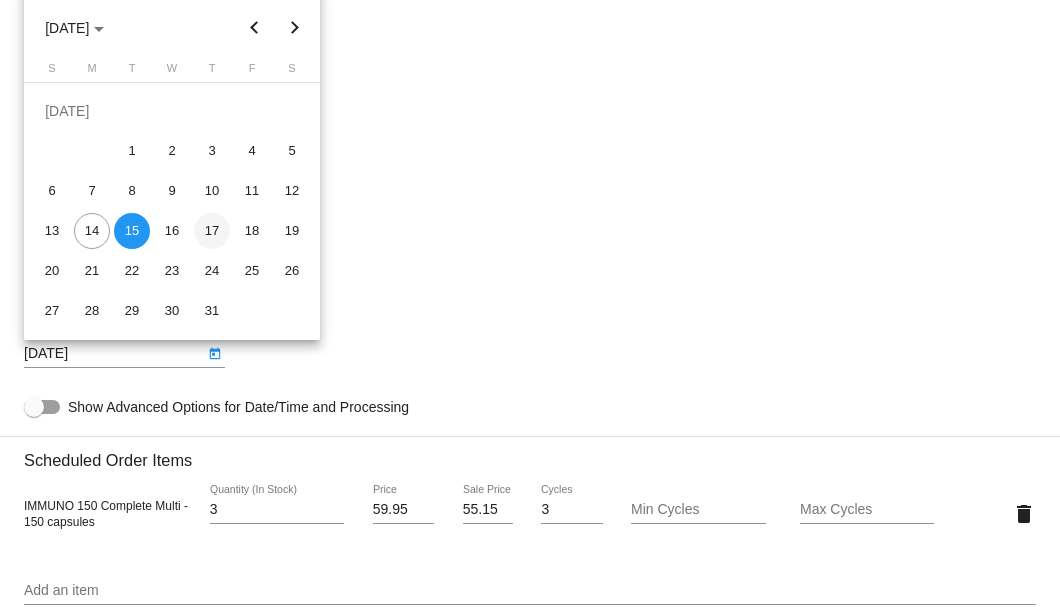 click on "17" at bounding box center [212, 231] 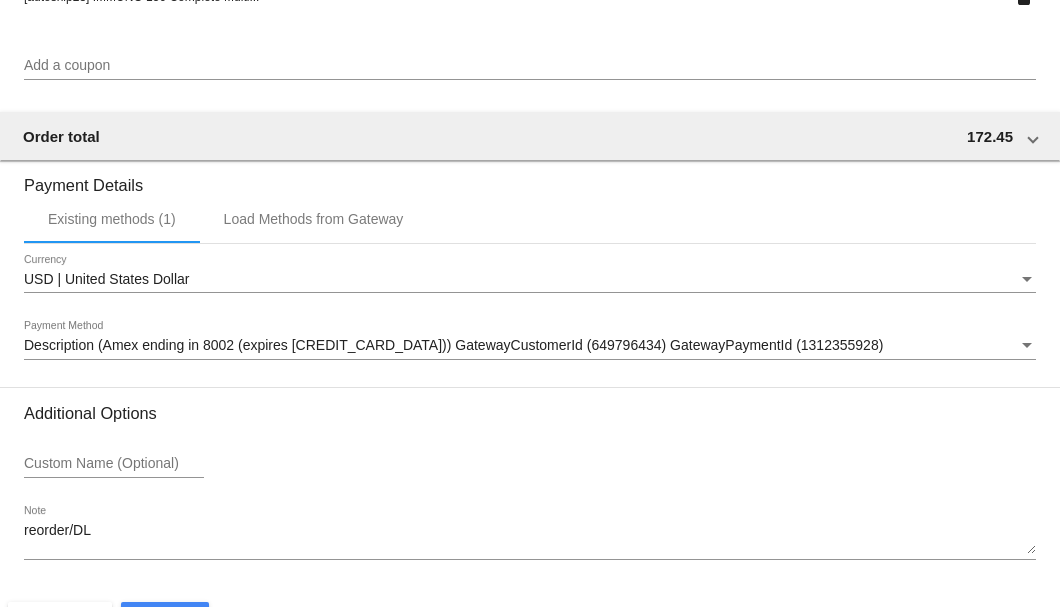 scroll, scrollTop: 1930, scrollLeft: 0, axis: vertical 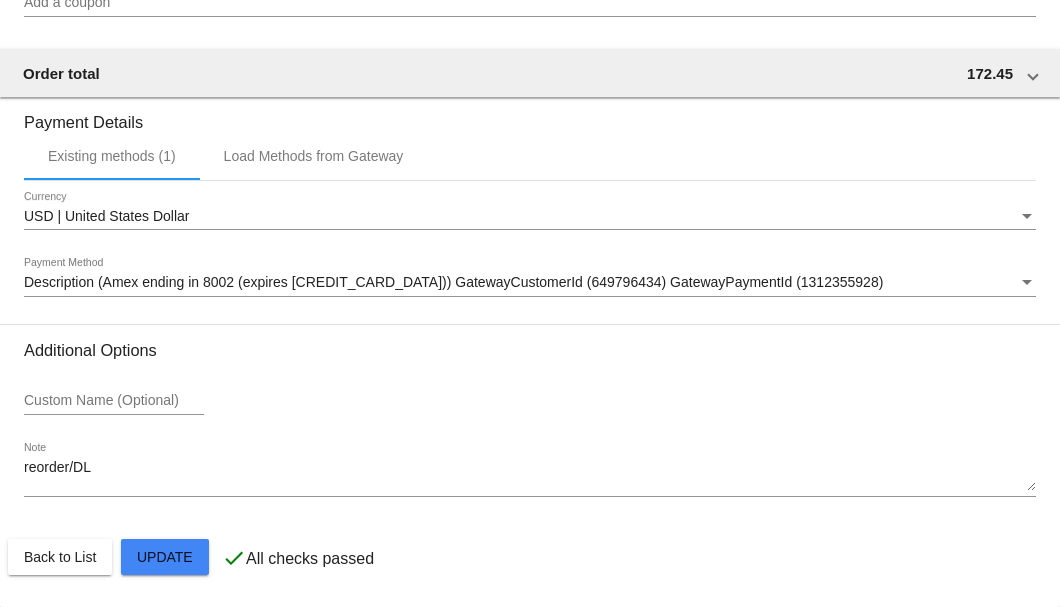 click on "Customer
3980197: Glen Wilk
glen_wilk@att.net
Customer Shipping
Enter Shipping Address Select A Saved Address (0)
Jennifer
Shipping First Name
Wilk
Shipping Last Name
US | USA
Shipping Country
10 Continental Drive
Shipping Street 1
Shipping Street 2
Sparta
Shipping City
NJ | New Jersey
Shipping State
07871
Shipping Postcode
Scheduled Order Details
Frequency:
Every 3 months
Active
Status
3" 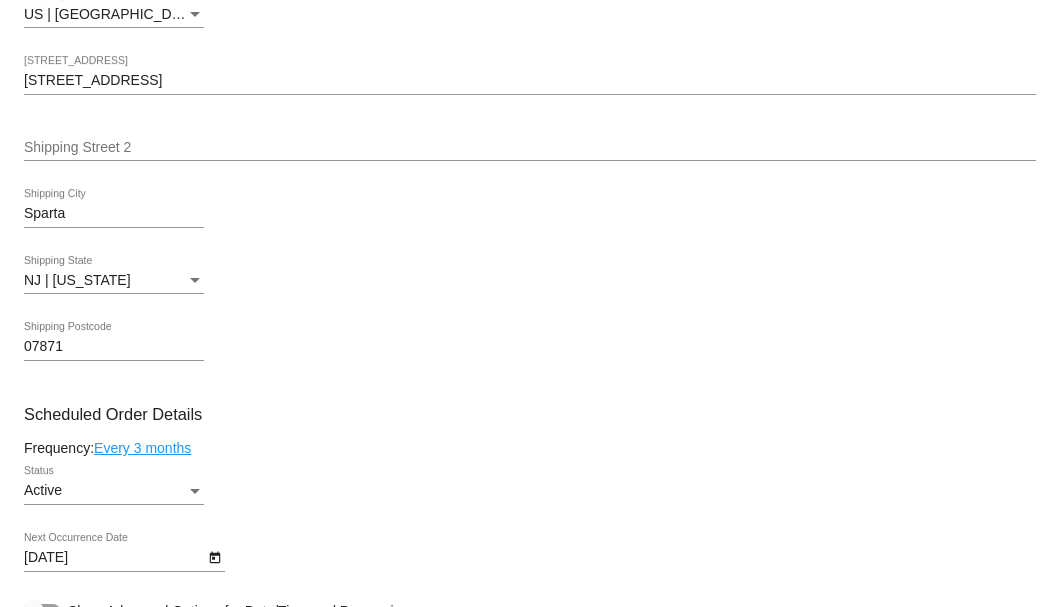 scroll, scrollTop: 596, scrollLeft: 0, axis: vertical 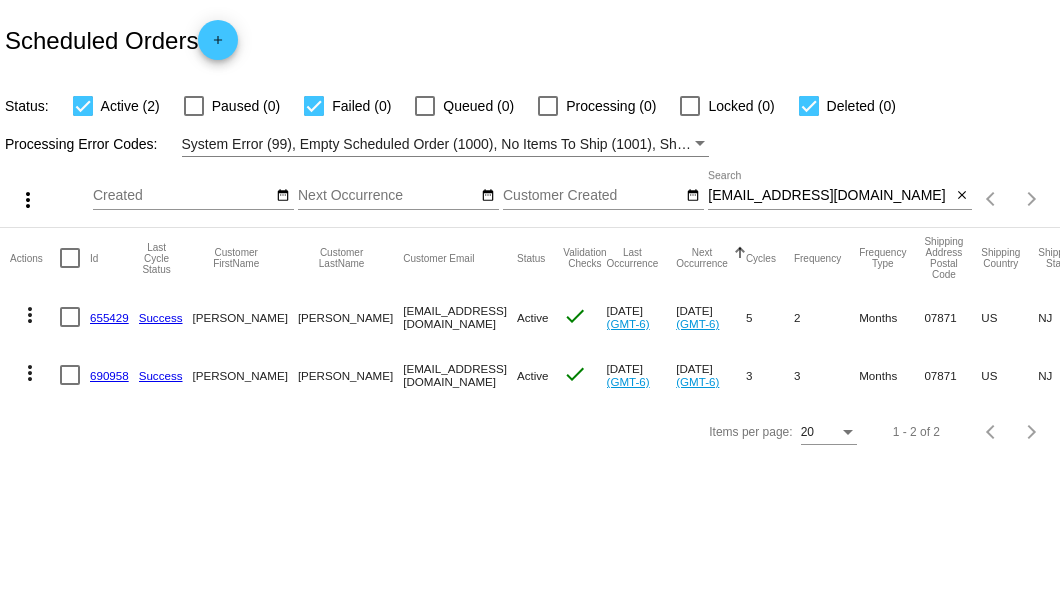 click on "655429" 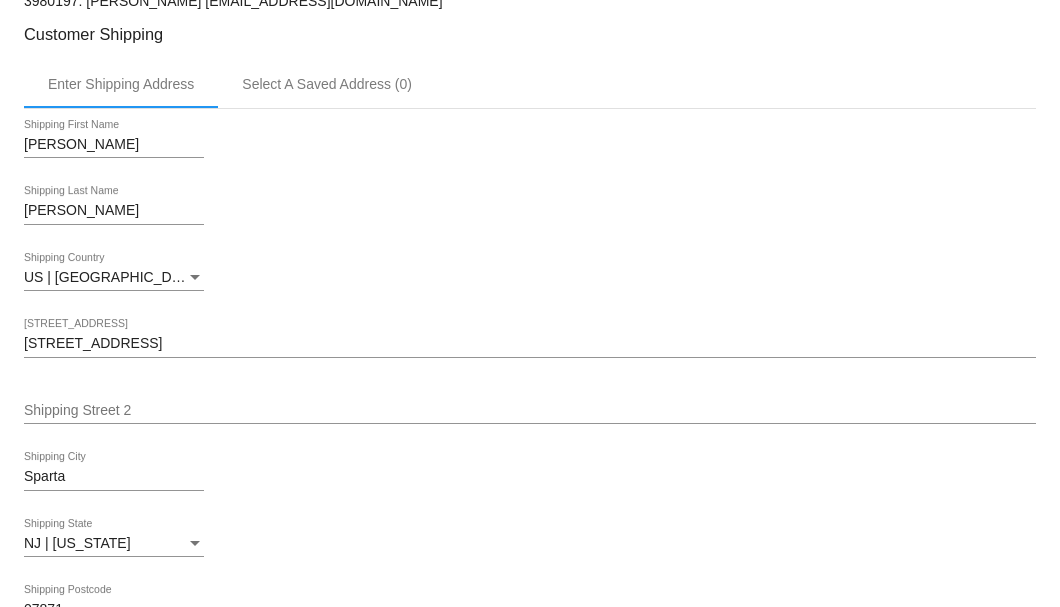 scroll, scrollTop: 266, scrollLeft: 0, axis: vertical 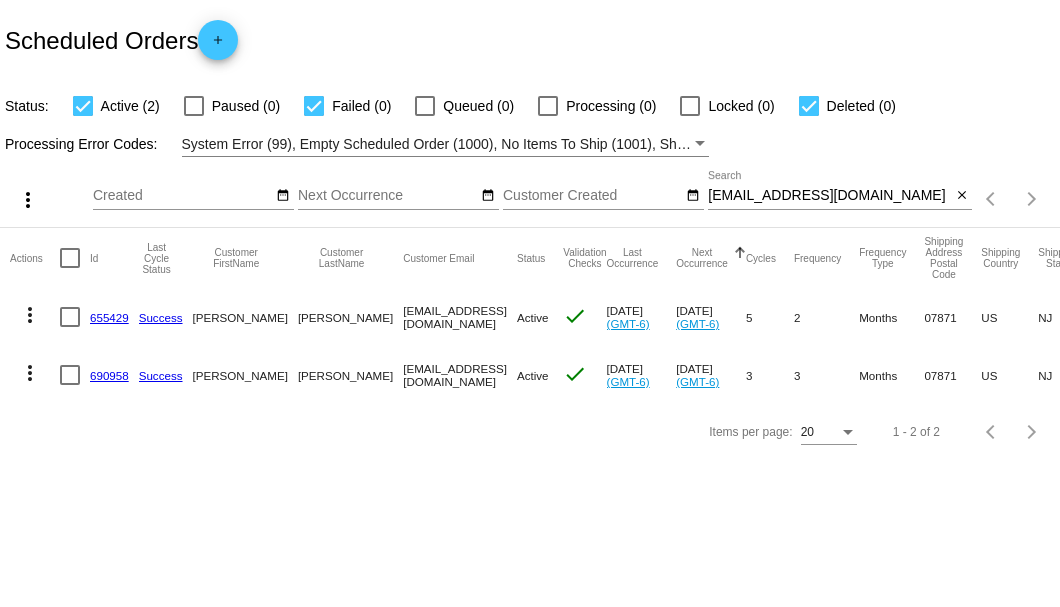 click on "[EMAIL_ADDRESS][DOMAIN_NAME]" at bounding box center (829, 196) 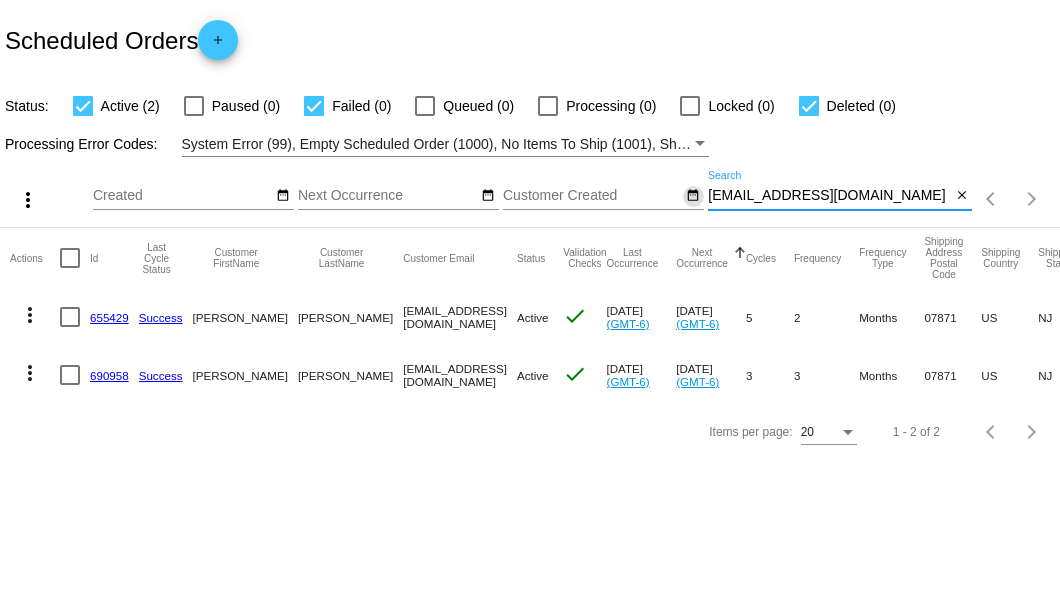 drag, startPoint x: 822, startPoint y: 194, endPoint x: 700, endPoint y: 198, distance: 122.06556 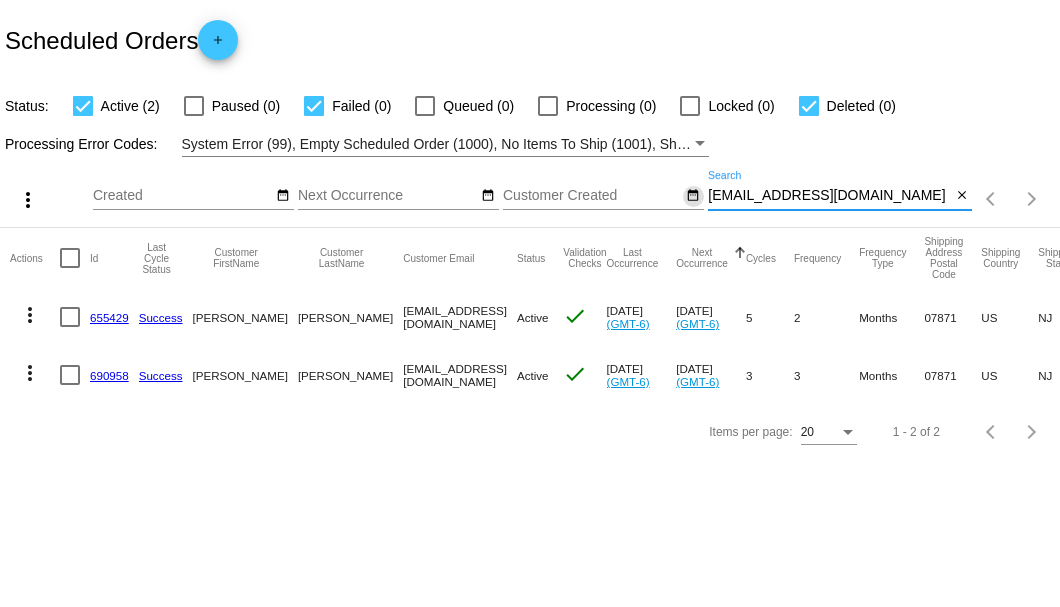 click on "more_vert
[DATE]
Jan
Feb
Mar
[DATE]" 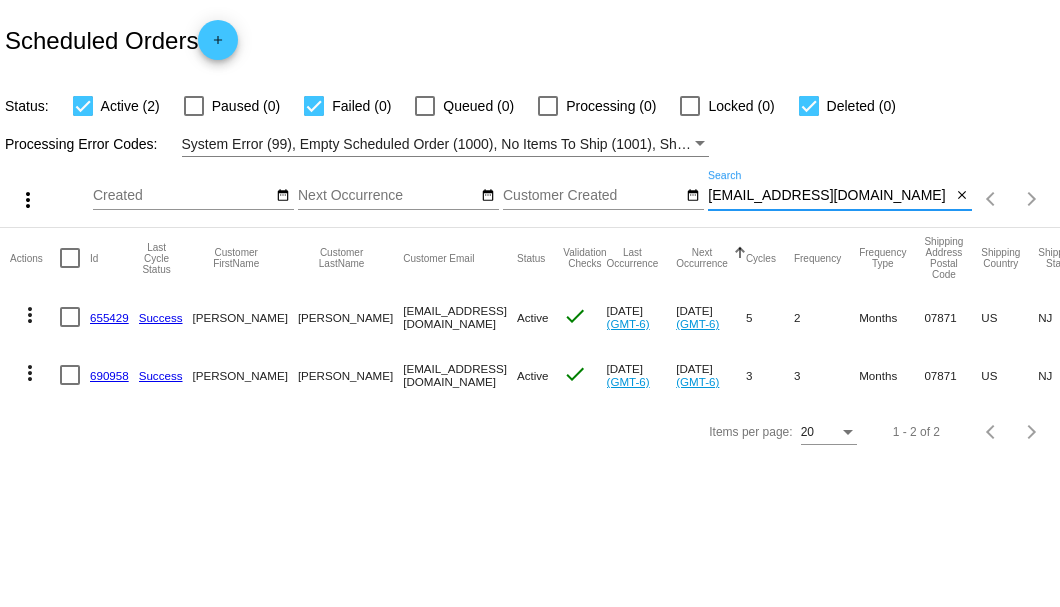 click on "655429" 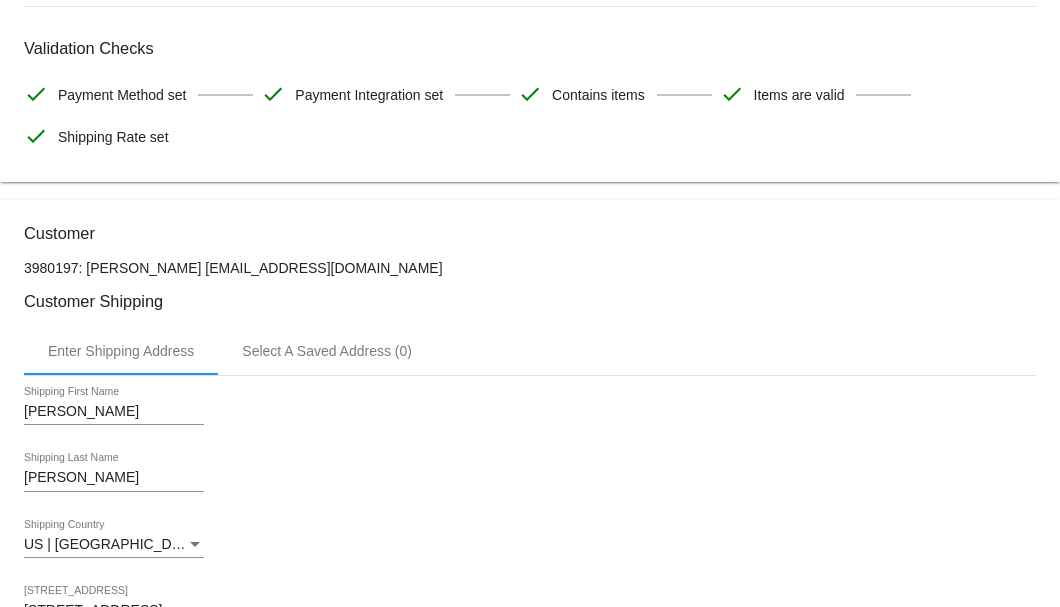 scroll, scrollTop: 600, scrollLeft: 0, axis: vertical 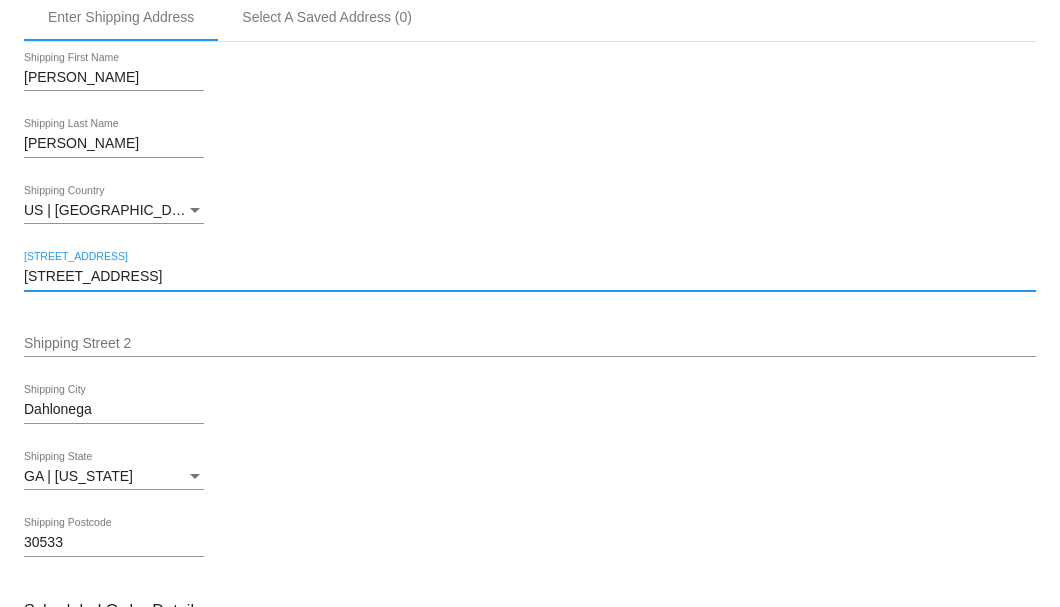 drag, startPoint x: 89, startPoint y: 270, endPoint x: 23, endPoint y: 270, distance: 66 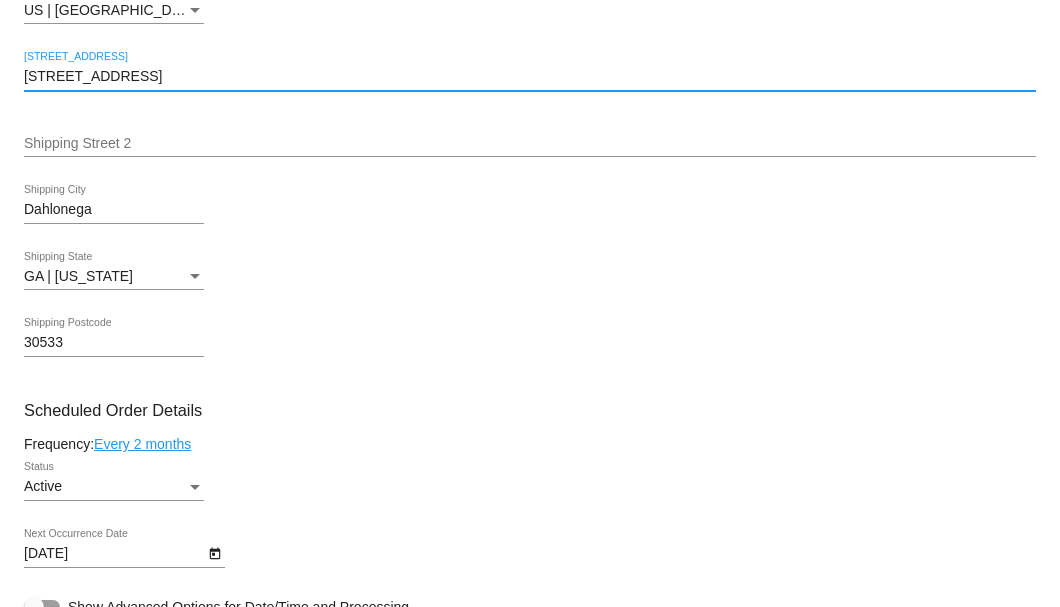 scroll, scrollTop: 666, scrollLeft: 0, axis: vertical 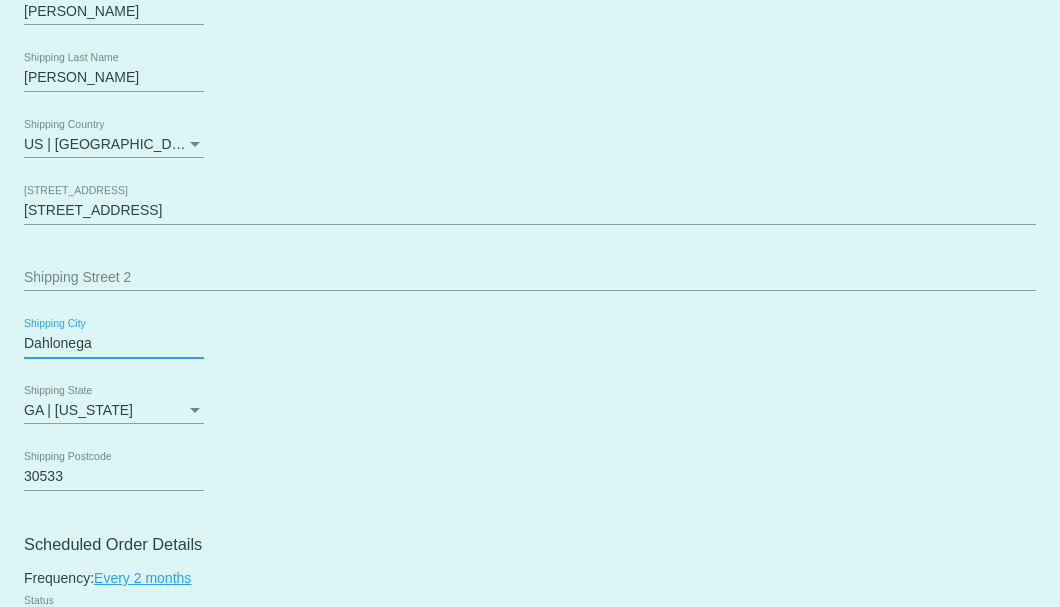drag, startPoint x: 128, startPoint y: 336, endPoint x: 5, endPoint y: 337, distance: 123.00407 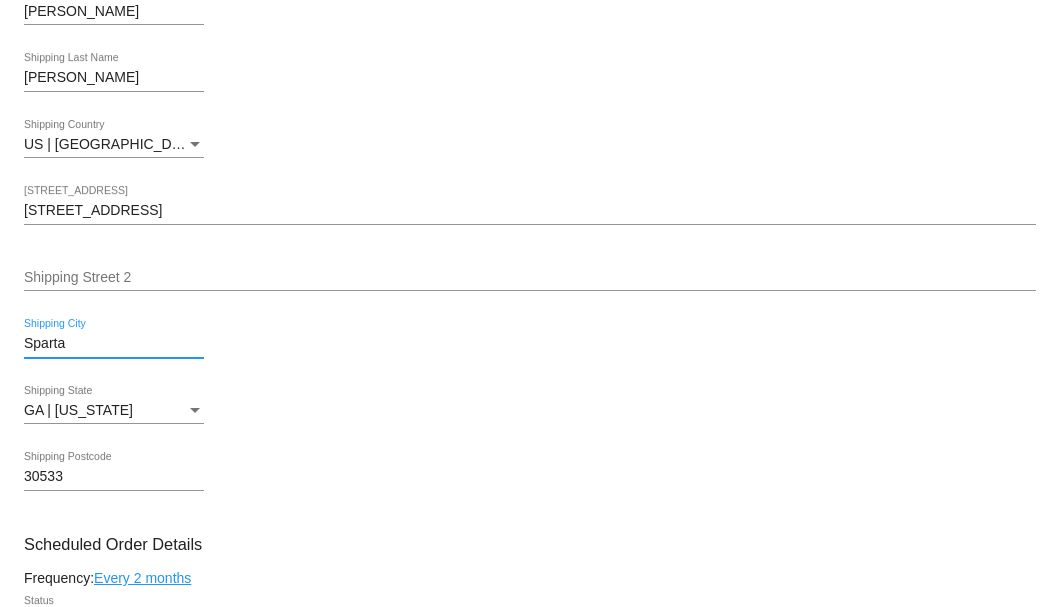 type on "Sparta" 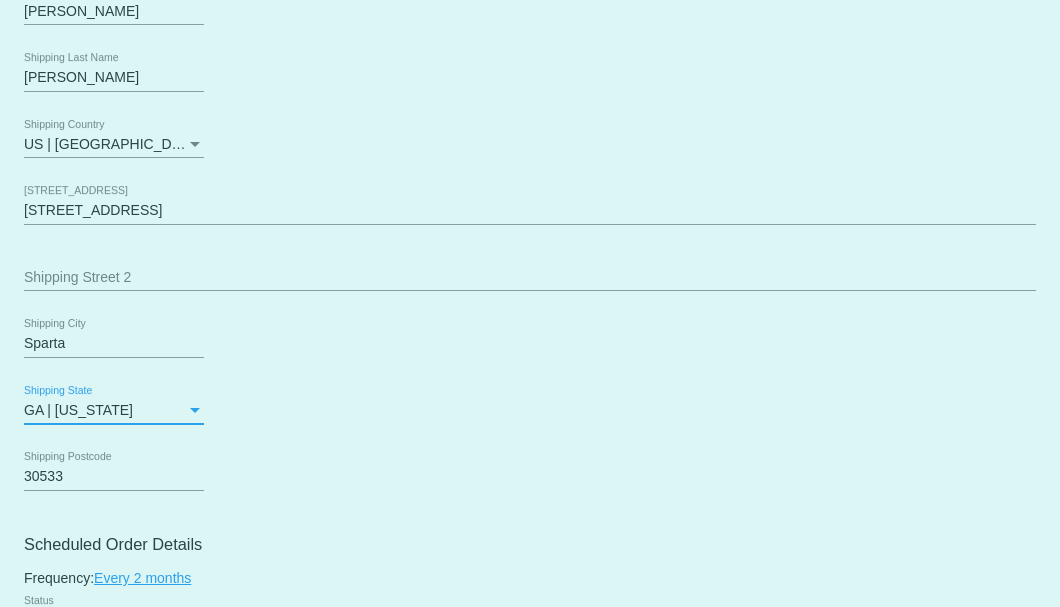 click on "Customer
3980197: [PERSON_NAME]
[EMAIL_ADDRESS][DOMAIN_NAME]
Customer Shipping
Enter Shipping Address Select A Saved Address (0)
[PERSON_NAME]
Shipping First Name
[PERSON_NAME]
Shipping Last Name
[GEOGRAPHIC_DATA] | [GEOGRAPHIC_DATA]
Shipping Country
[STREET_ADDRESS]
[STREET_ADDRESS]
Sparta
Shipping City
[GEOGRAPHIC_DATA] | [US_STATE]
Shipping State
30533
Shipping Postcode
Scheduled Order Details
Frequency:
Every 2 months
Active
Status
2" 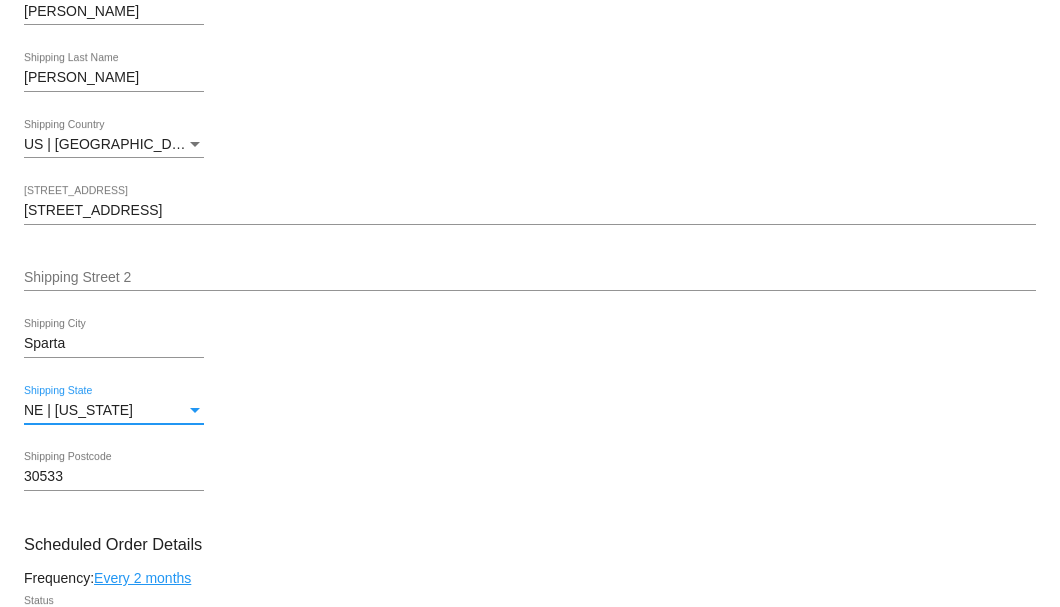 click on "NE | [US_STATE]" at bounding box center (105, 411) 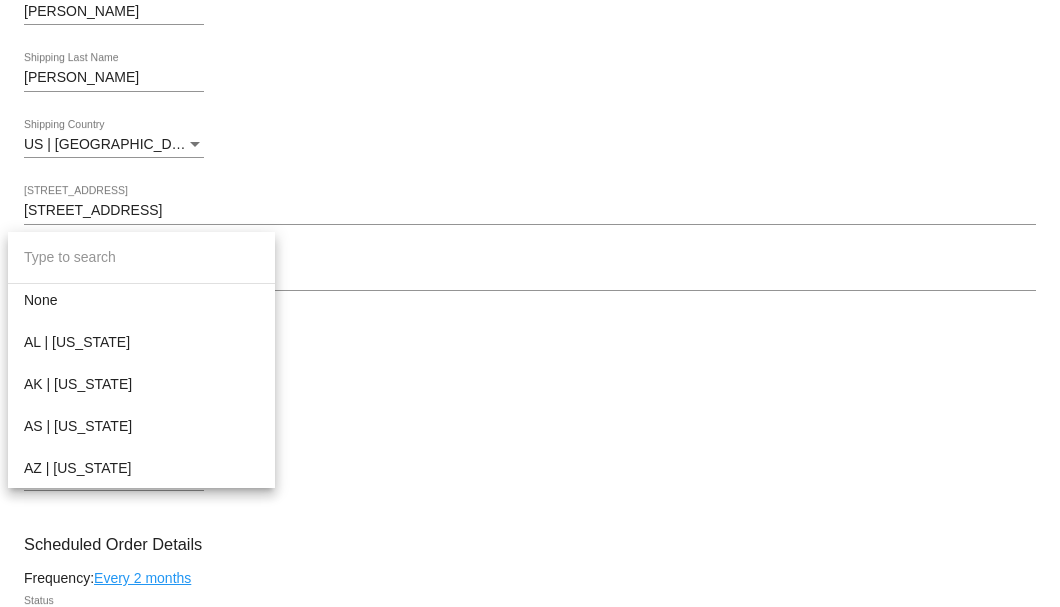 scroll, scrollTop: 1237, scrollLeft: 0, axis: vertical 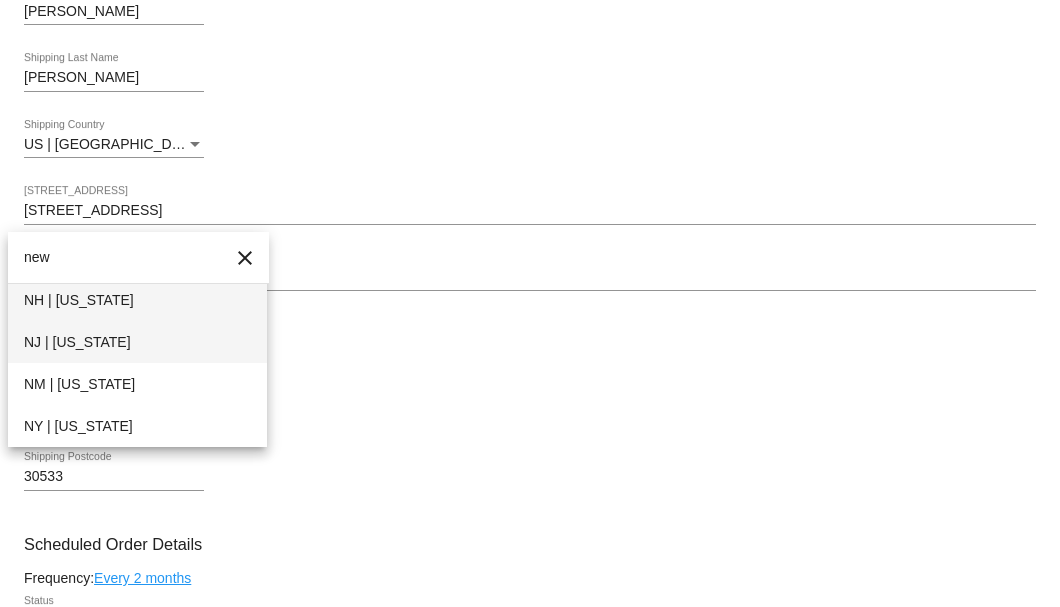 type on "new" 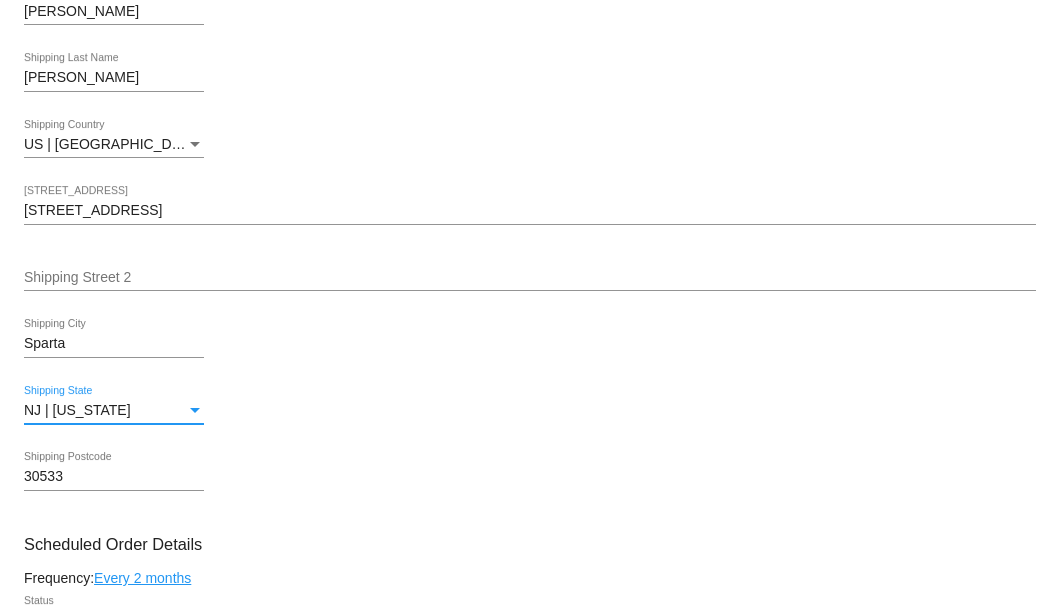 click on "30533" at bounding box center [114, 477] 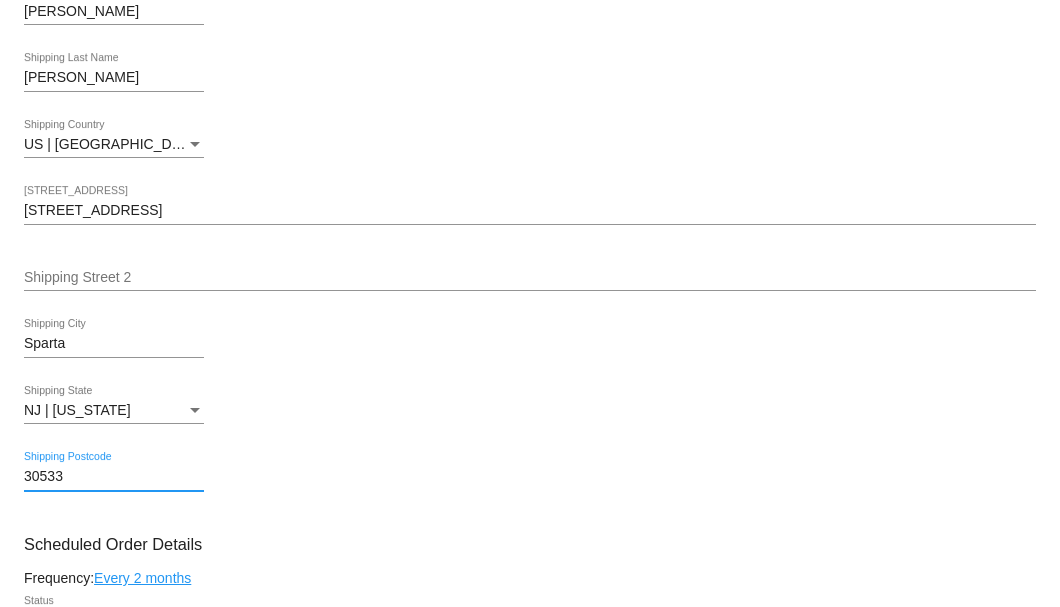 click on "30533" at bounding box center (114, 477) 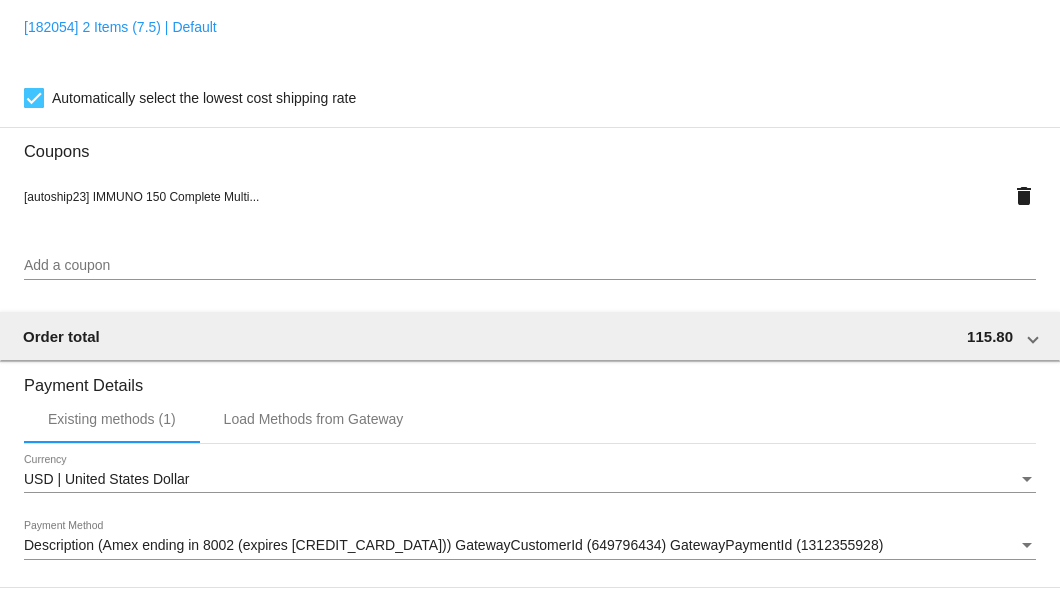 scroll, scrollTop: 1930, scrollLeft: 0, axis: vertical 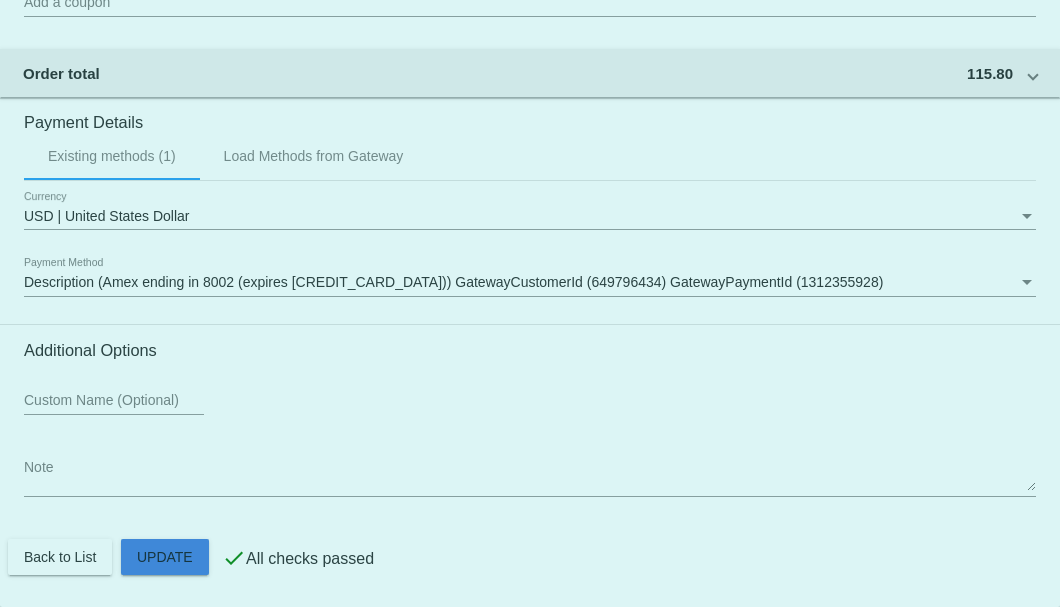 click on "Customer
3980197: Glen Wilk
glen_wilk@att.net
Customer Shipping
Enter Shipping Address Select A Saved Address (0)
Glen
Shipping First Name
Wilk
Shipping Last Name
US | USA
Shipping Country
10 Continental Drive
Shipping Street 1
Shipping Street 2
Sparta
Shipping City
NJ | New Jersey
Shipping State
07871
Shipping Postcode
Scheduled Order Details
Frequency:
Every 2 months
Active
Status" 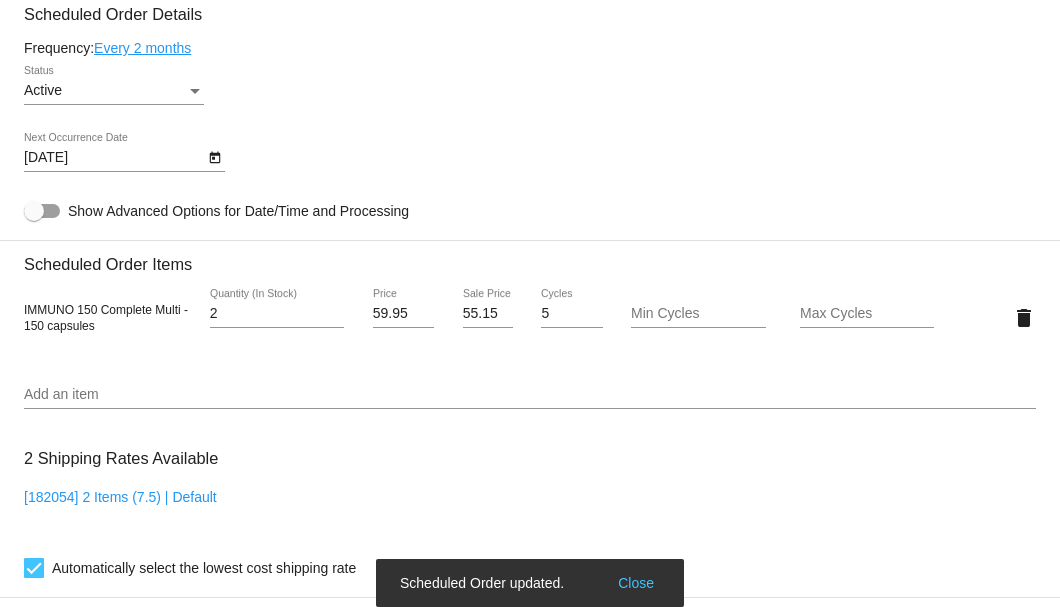 scroll, scrollTop: 996, scrollLeft: 0, axis: vertical 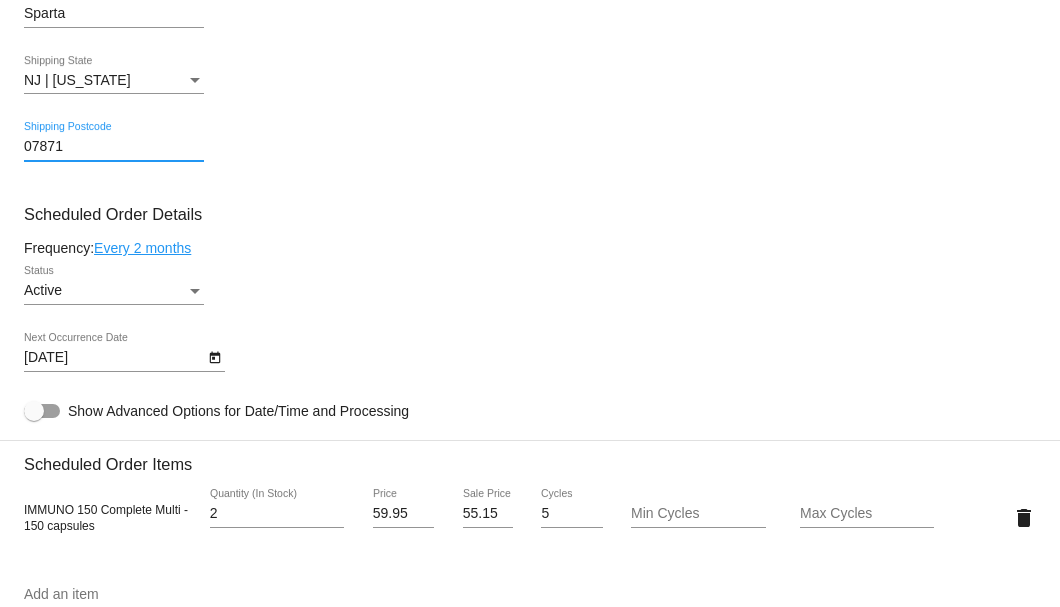 type on "07871" 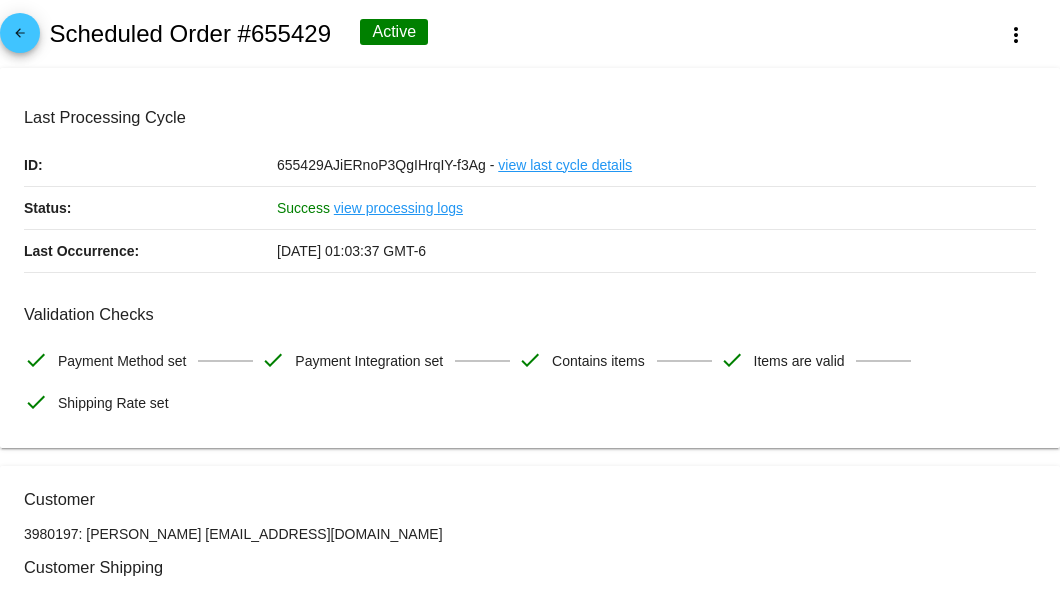 scroll, scrollTop: 200, scrollLeft: 0, axis: vertical 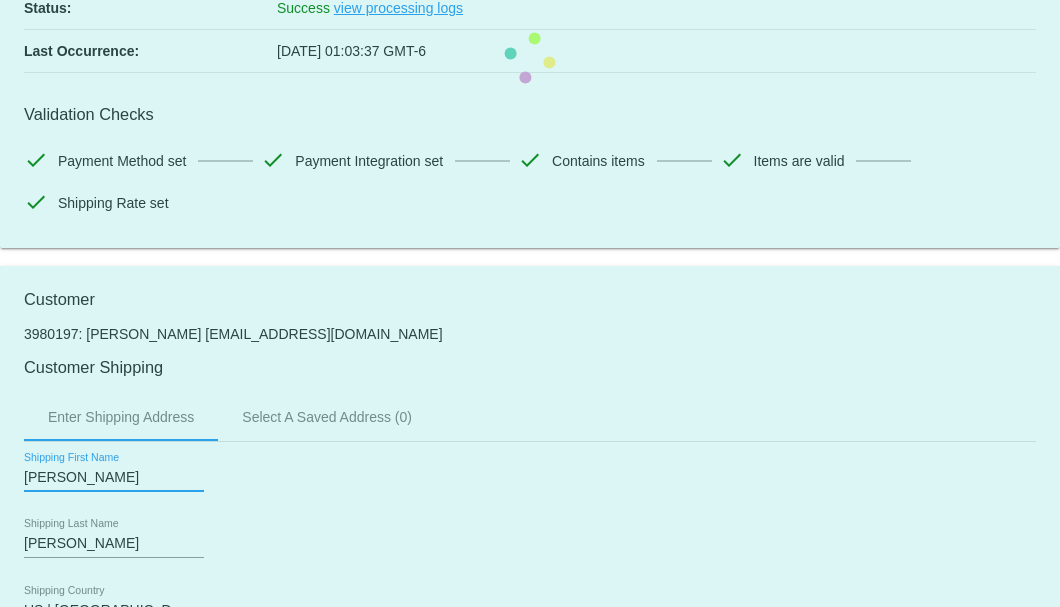 drag, startPoint x: 60, startPoint y: 473, endPoint x: -20, endPoint y: 472, distance: 80.00625 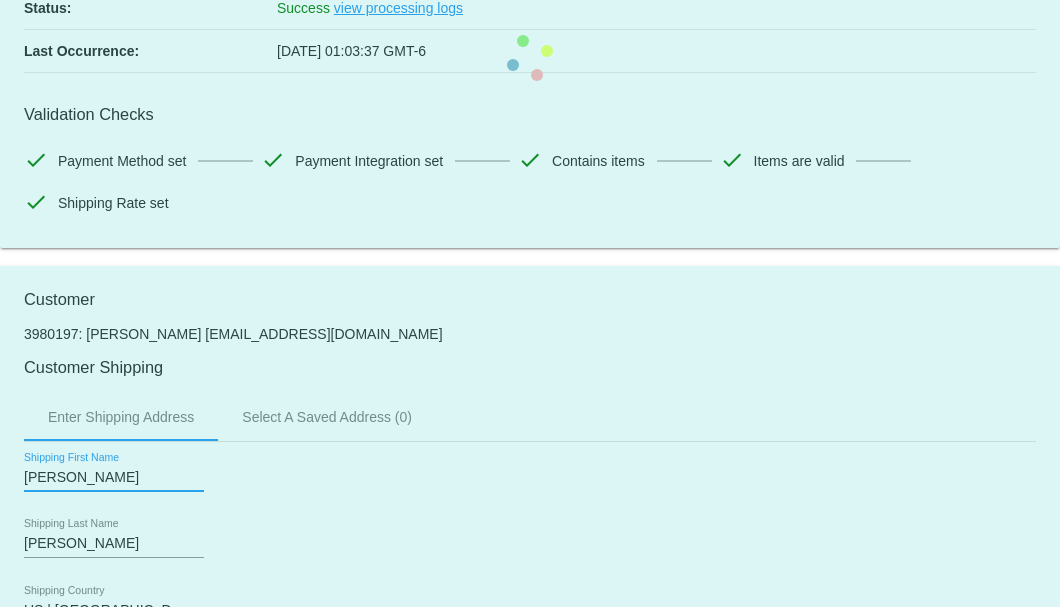 click on "arrow_back
Scheduled Order #655429
Active
more_vert
Last Processing Cycle
ID:
655429AJiERnoP3QgIHrqIY-f3Ag -
view last cycle details
Status:
Success
view processing logs
Last Occurrence:
11/28/2024 01:03:37 GMT-6
Validation Checks
check
Payment Method set
check
Payment Integration set" at bounding box center [530, 303] 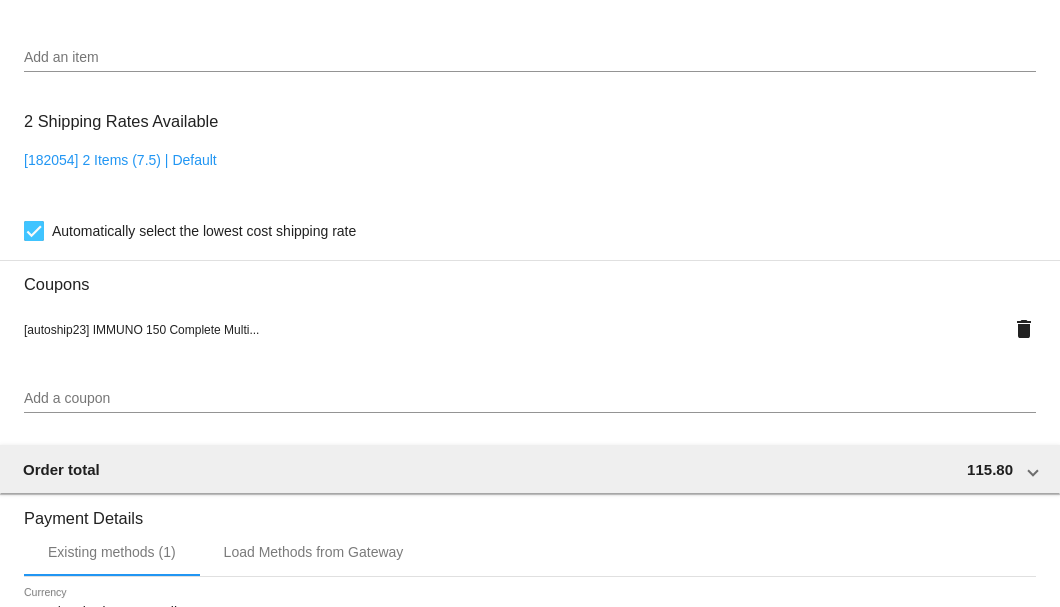 scroll, scrollTop: 1930, scrollLeft: 0, axis: vertical 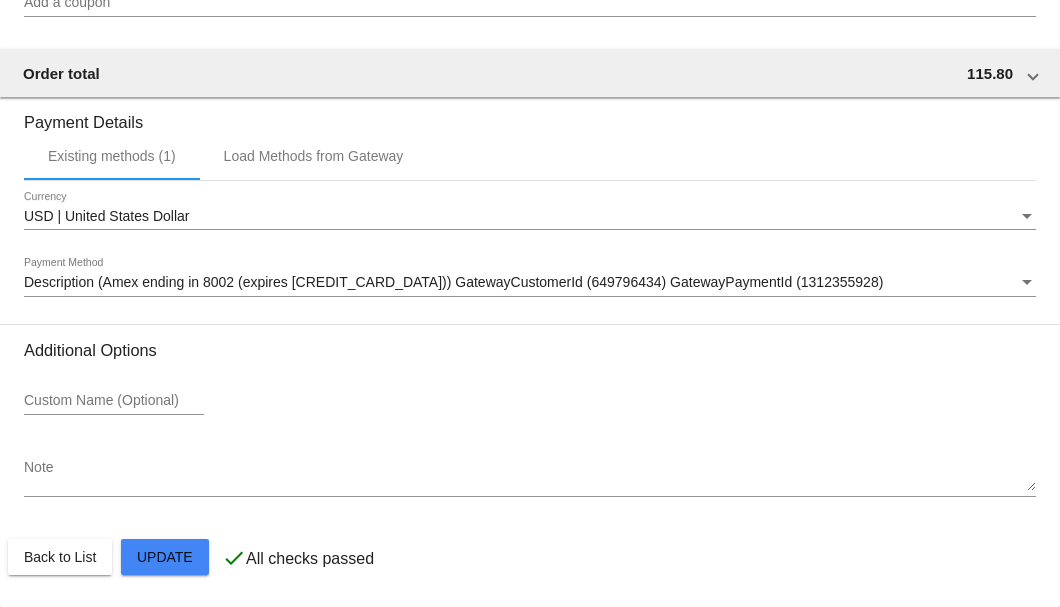 click on "Customer
3980197: Glen Wilk
glen_wilk@att.net
Customer Shipping
Enter Shipping Address Select A Saved Address (0)
Jennifer
Shipping First Name
Wilk
Shipping Last Name
US | USA
Shipping Country
10 Continental Drive
Shipping Street 1
Shipping Street 2
Sparta
Shipping City
NJ | New Jersey
Shipping State
07871
Shipping Postcode
Scheduled Order Details
Frequency:
Every 2 months
Active
Status
2" 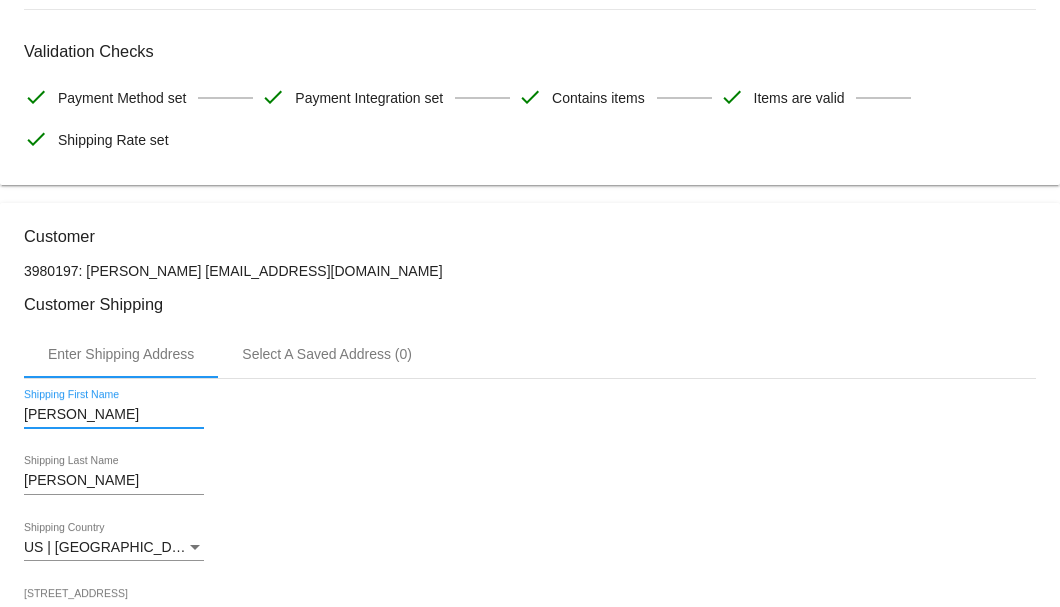 scroll, scrollTop: 0, scrollLeft: 0, axis: both 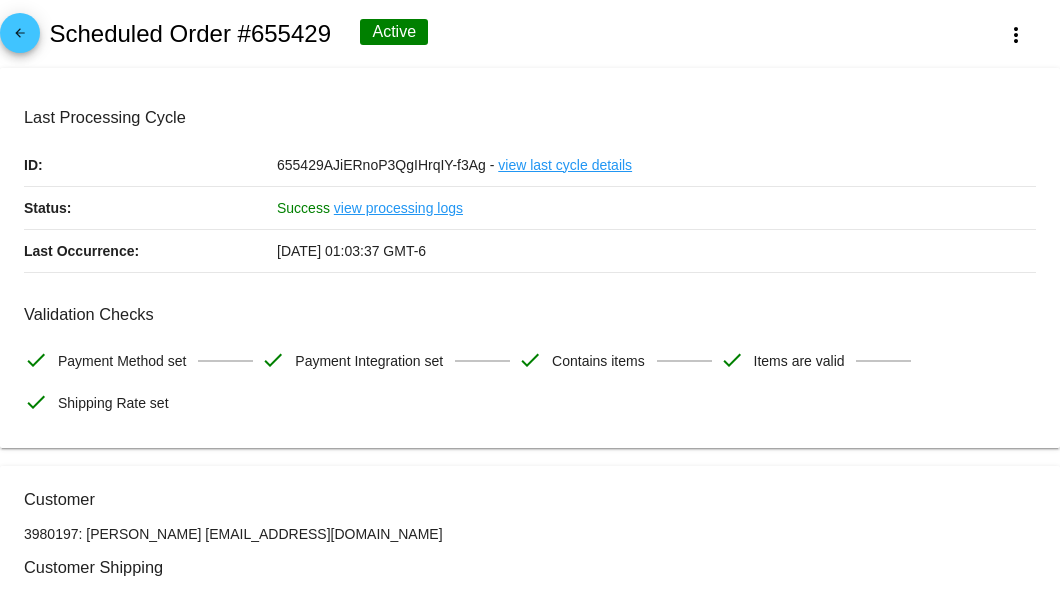 type on "Jennifer" 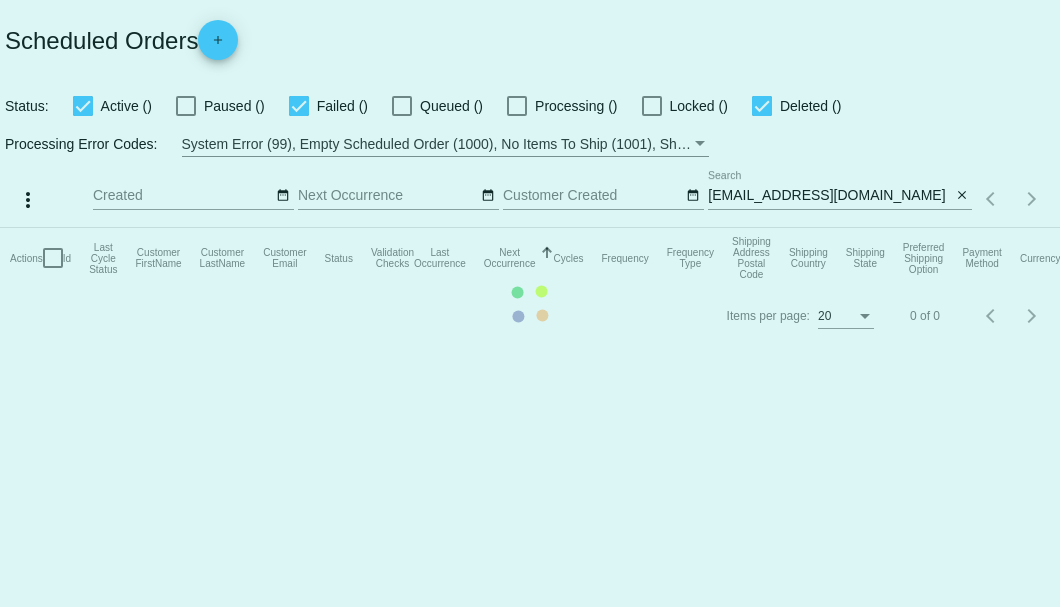 scroll, scrollTop: 0, scrollLeft: 0, axis: both 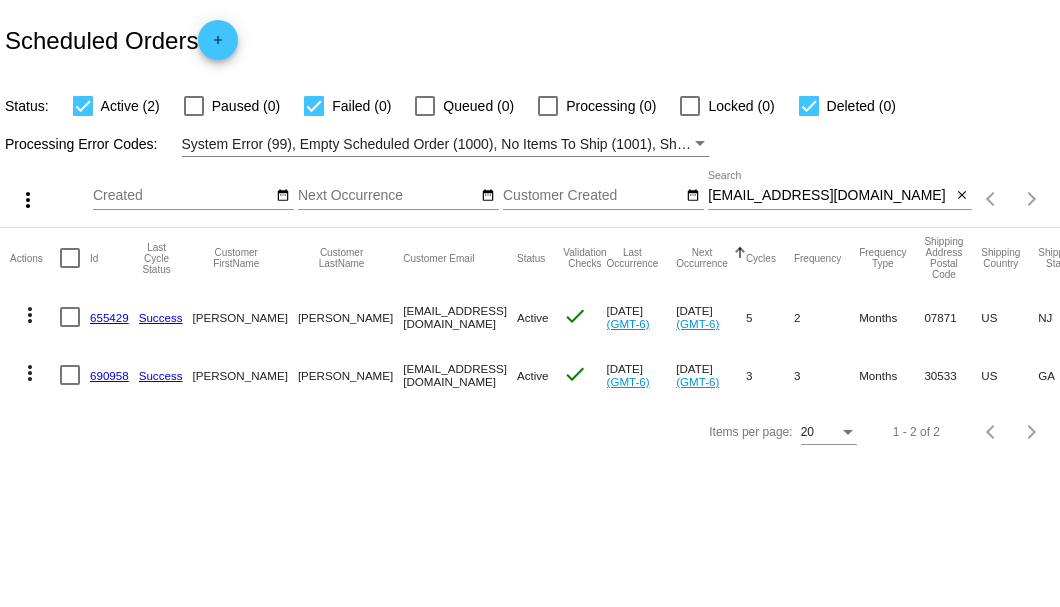 click on "690958" 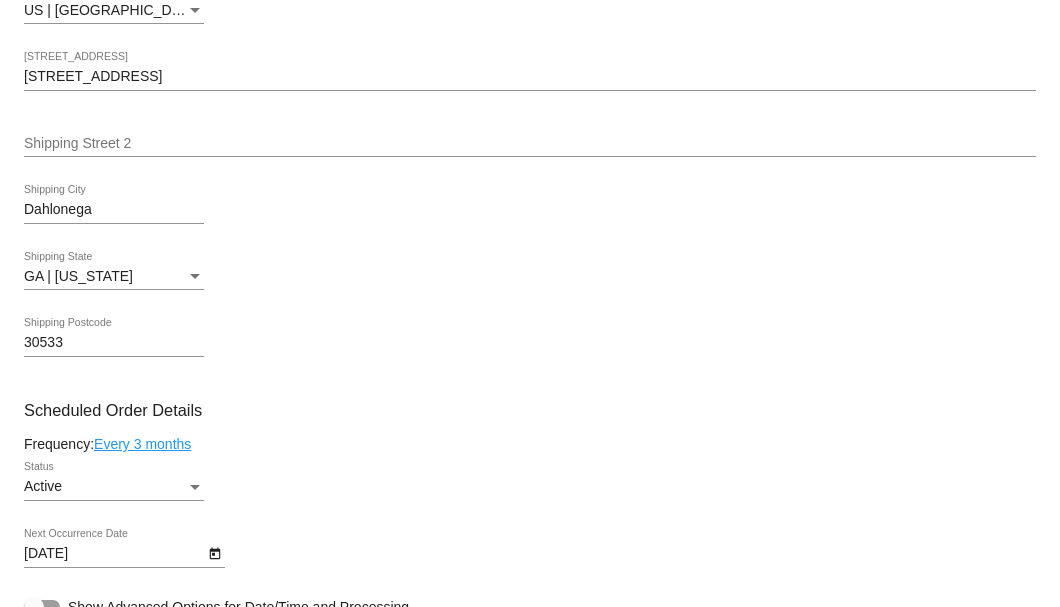 scroll, scrollTop: 1066, scrollLeft: 0, axis: vertical 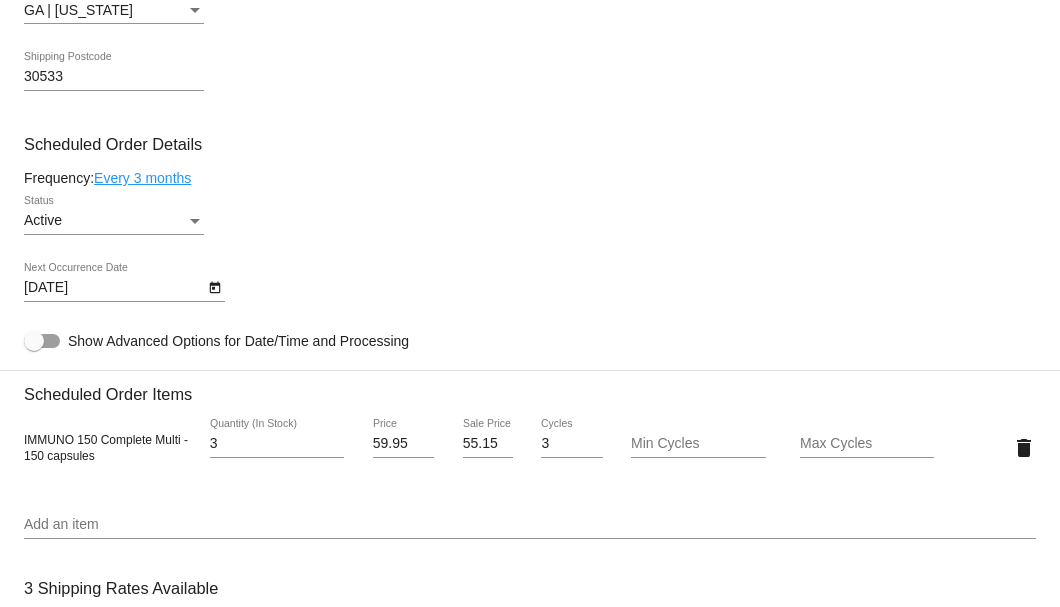 click 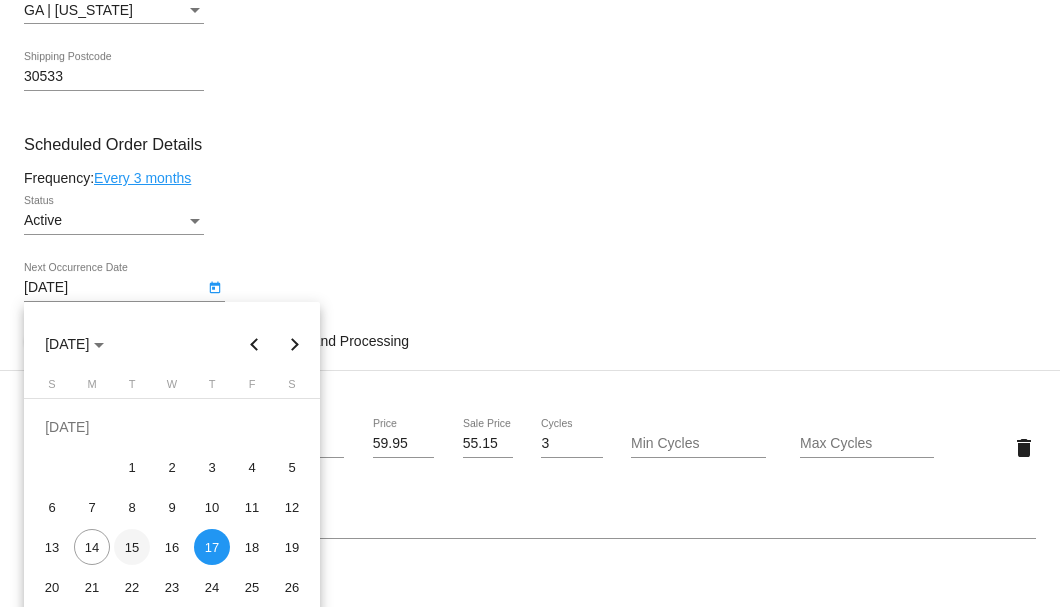 click on "15" at bounding box center [132, 547] 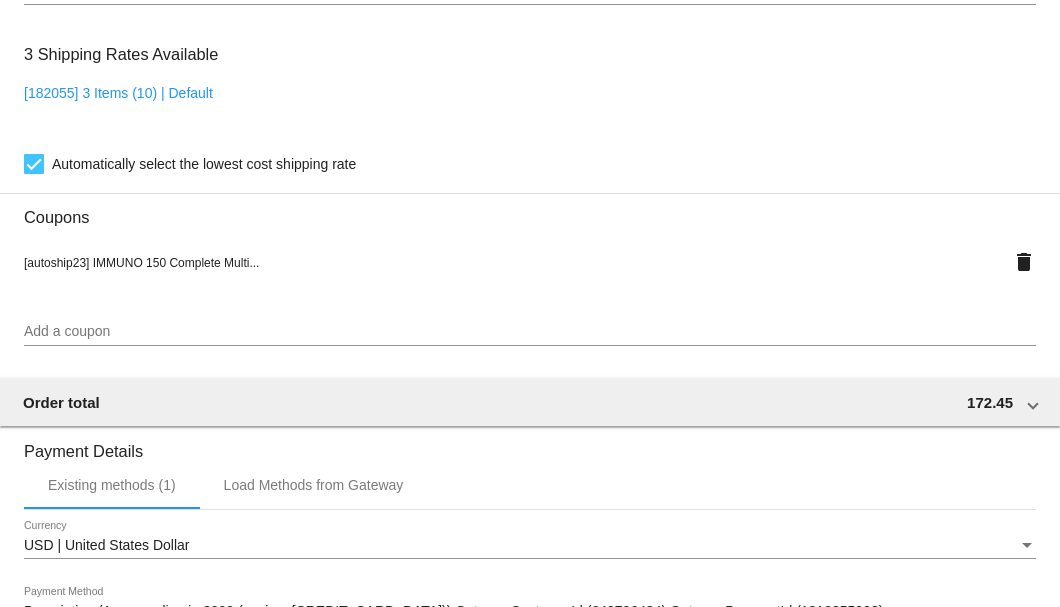 scroll, scrollTop: 1930, scrollLeft: 0, axis: vertical 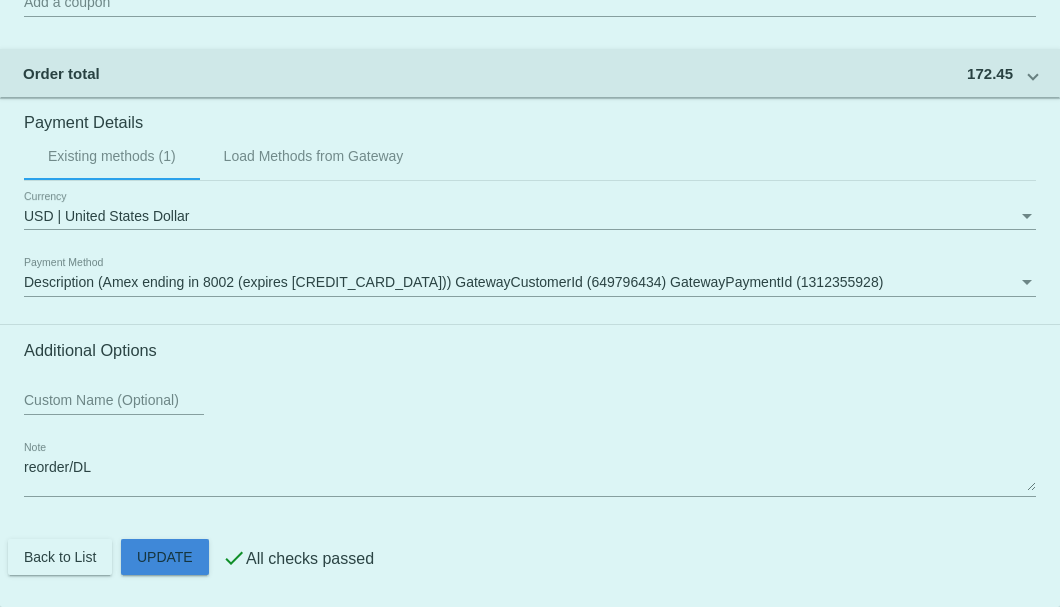 click on "Customer
3980197: [PERSON_NAME]
[EMAIL_ADDRESS][DOMAIN_NAME]
Customer Shipping
Enter Shipping Address Select A Saved Address (0)
[PERSON_NAME]
Shipping First Name
[PERSON_NAME]
Shipping Last Name
[GEOGRAPHIC_DATA] | [GEOGRAPHIC_DATA]
Shipping Country
[STREET_ADDRESS]
[STREET_ADDRESS]
Dahlonega
[GEOGRAPHIC_DATA]
[GEOGRAPHIC_DATA] | [US_STATE]
Shipping State
30533
Shipping Postcode
Scheduled Order Details
Frequency:
Every 3 months
Active
Status
3" 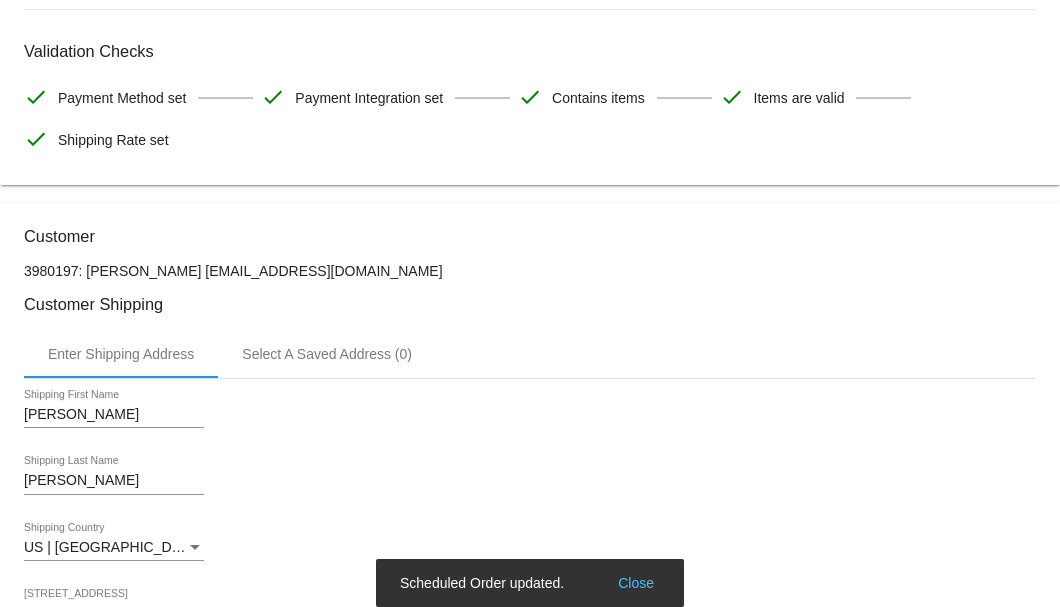 scroll, scrollTop: 0, scrollLeft: 0, axis: both 